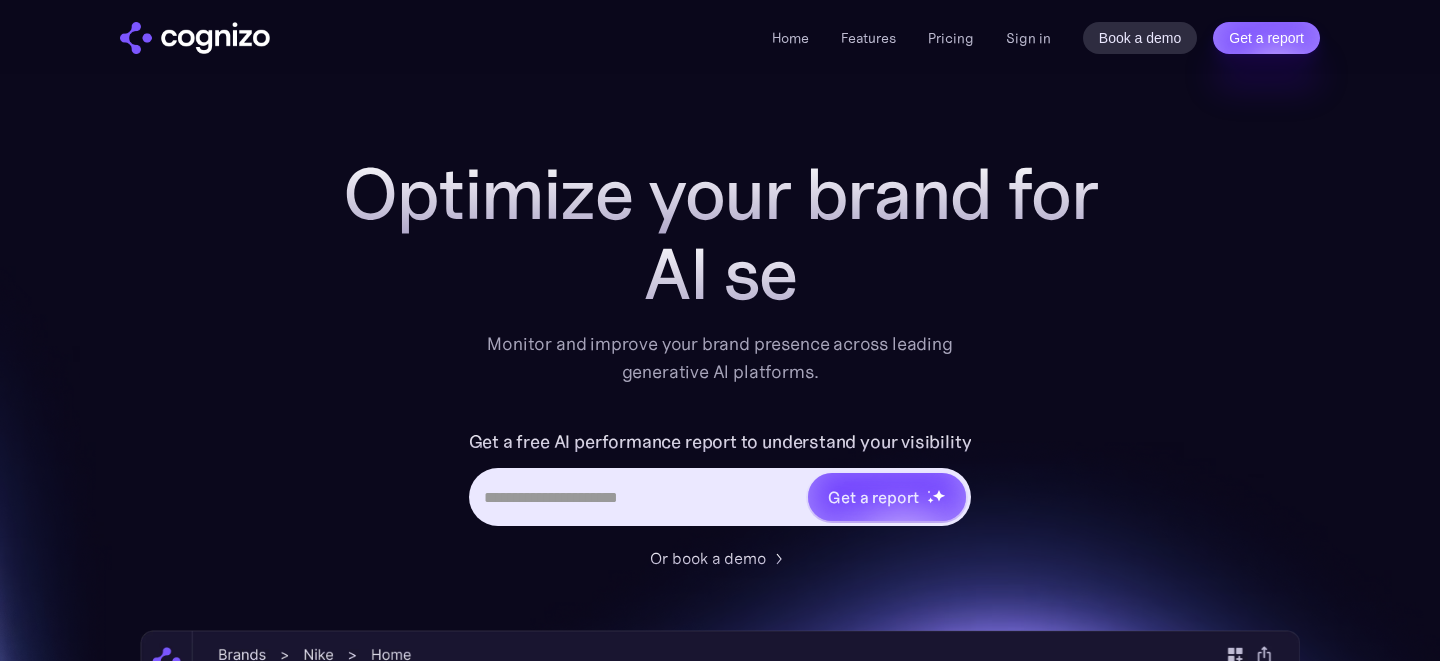 scroll, scrollTop: 0, scrollLeft: 0, axis: both 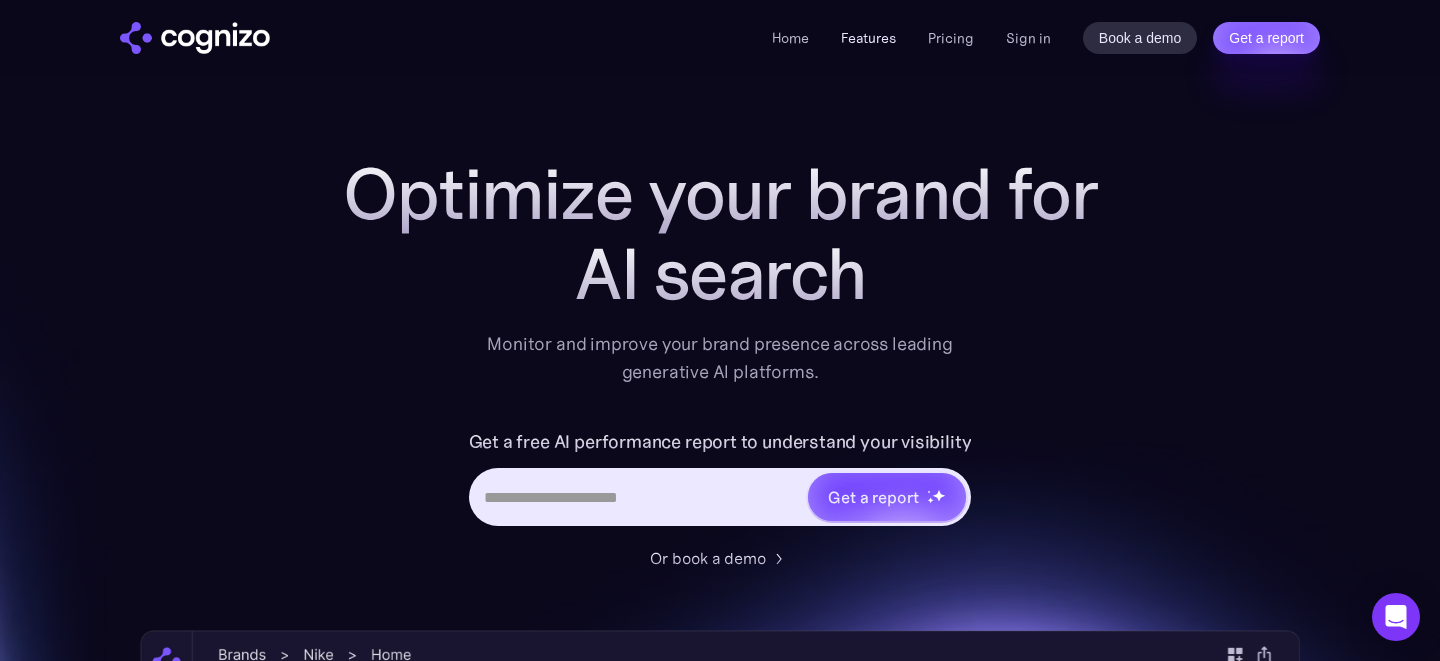 click on "Features" at bounding box center [868, 38] 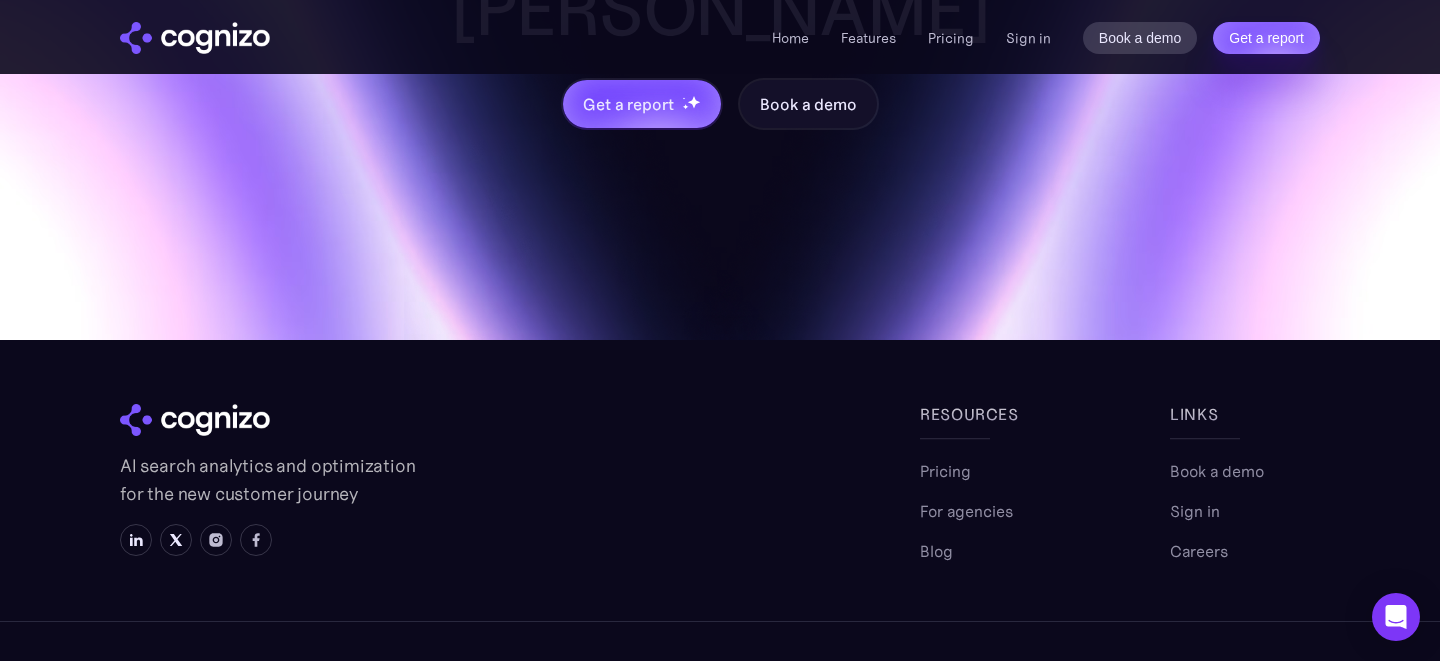 scroll, scrollTop: 5888, scrollLeft: 0, axis: vertical 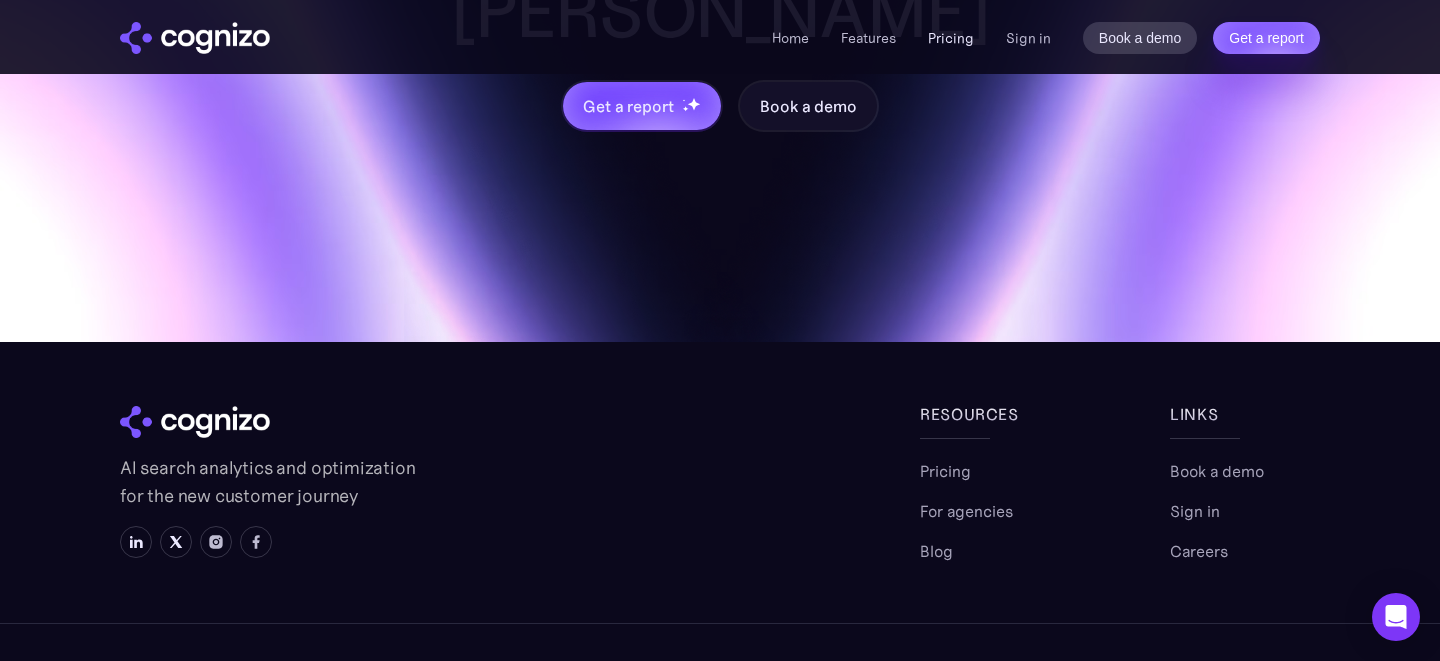 click on "Pricing" at bounding box center (951, 38) 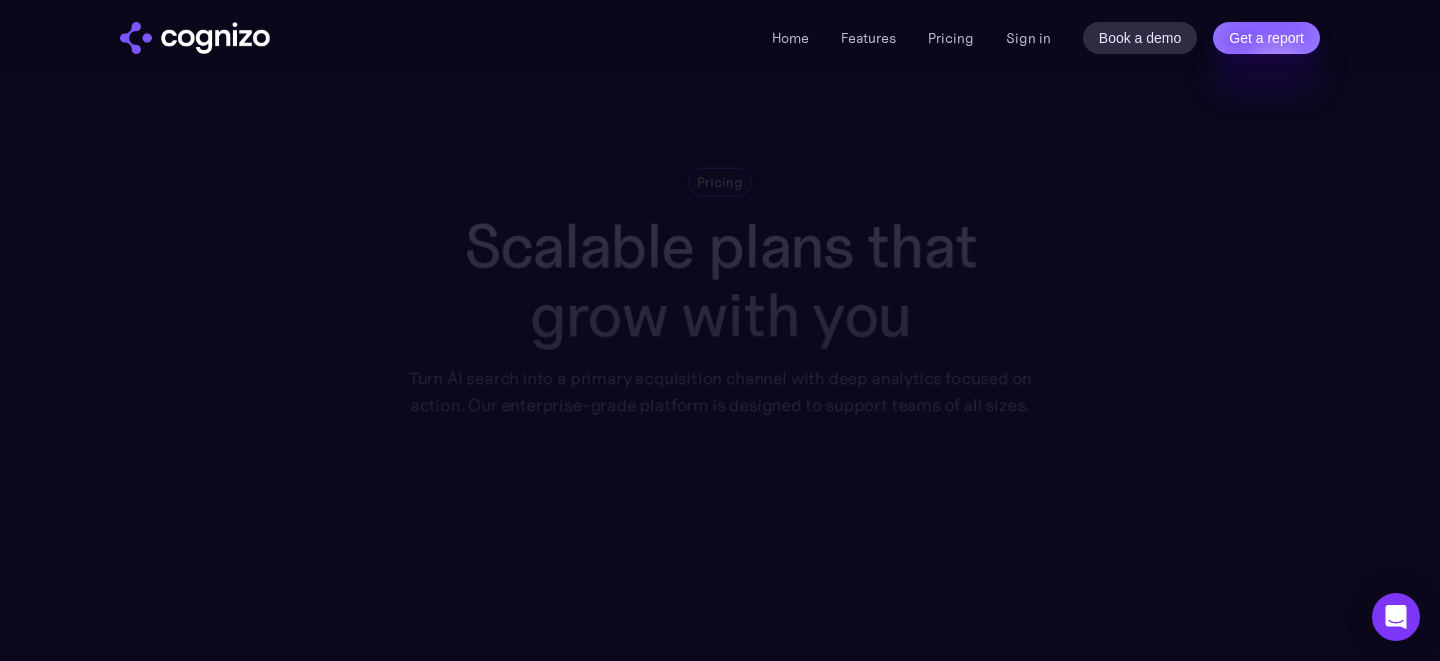 scroll, scrollTop: 0, scrollLeft: 0, axis: both 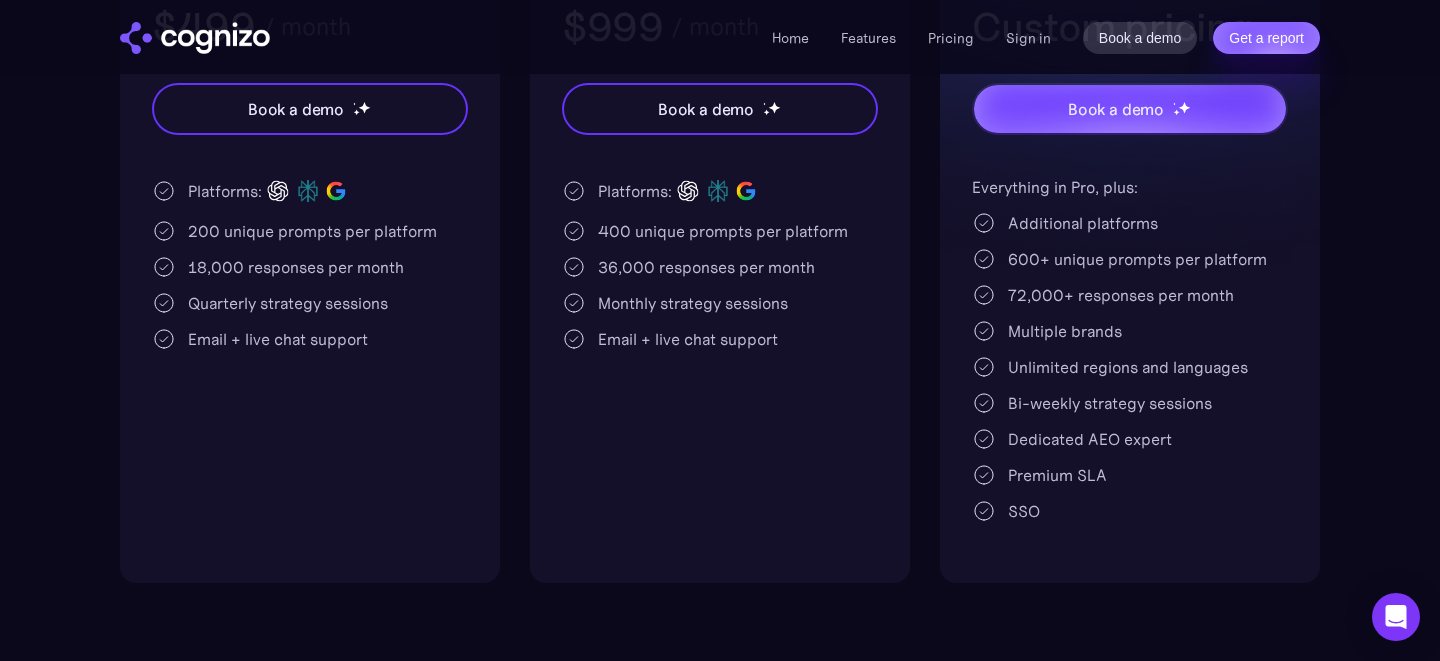 click on "400 unique prompts per platform" at bounding box center [723, 231] 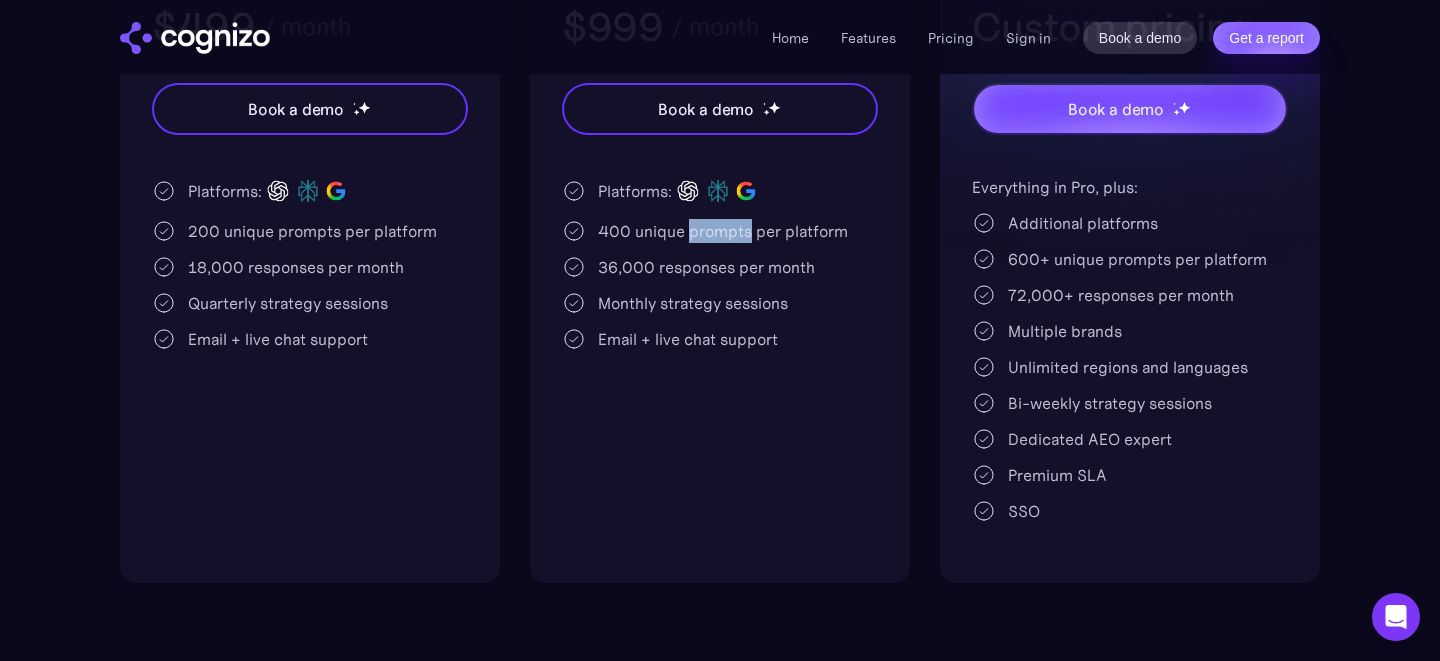 click on "400 unique prompts per platform" at bounding box center [723, 231] 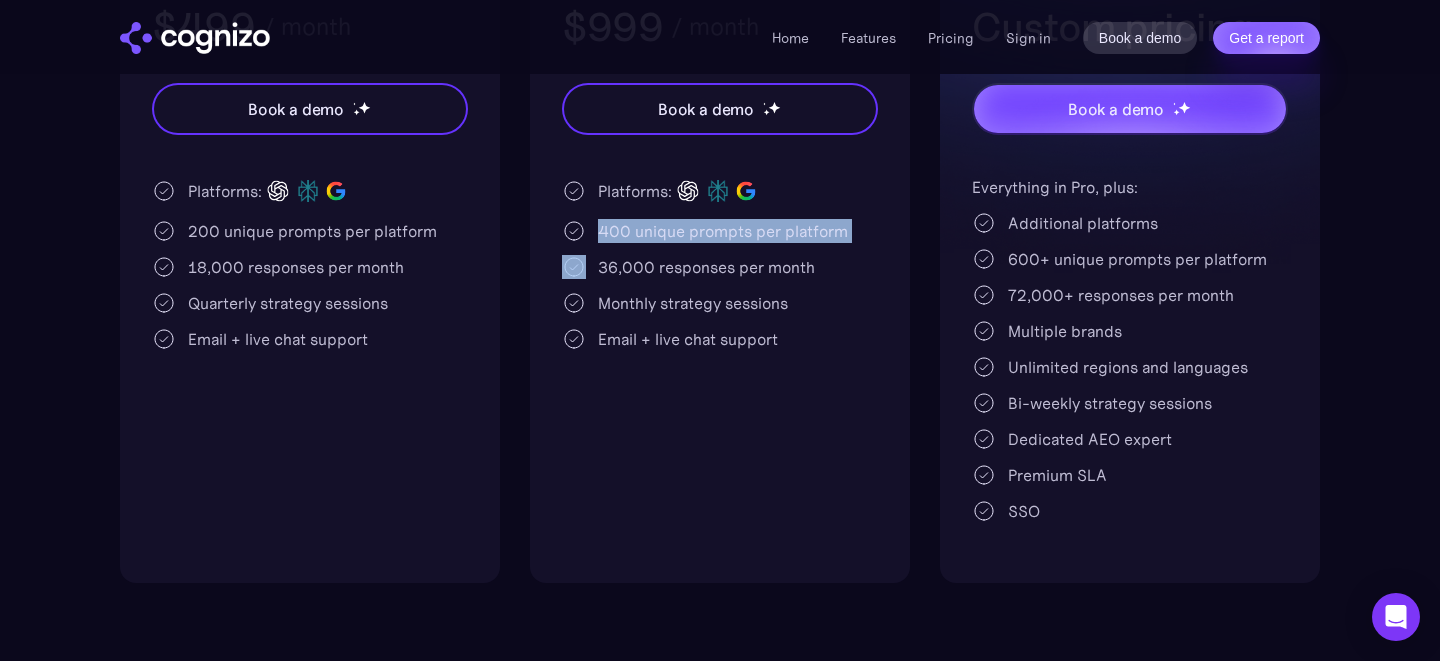 click on "400 unique prompts per platform" at bounding box center [723, 231] 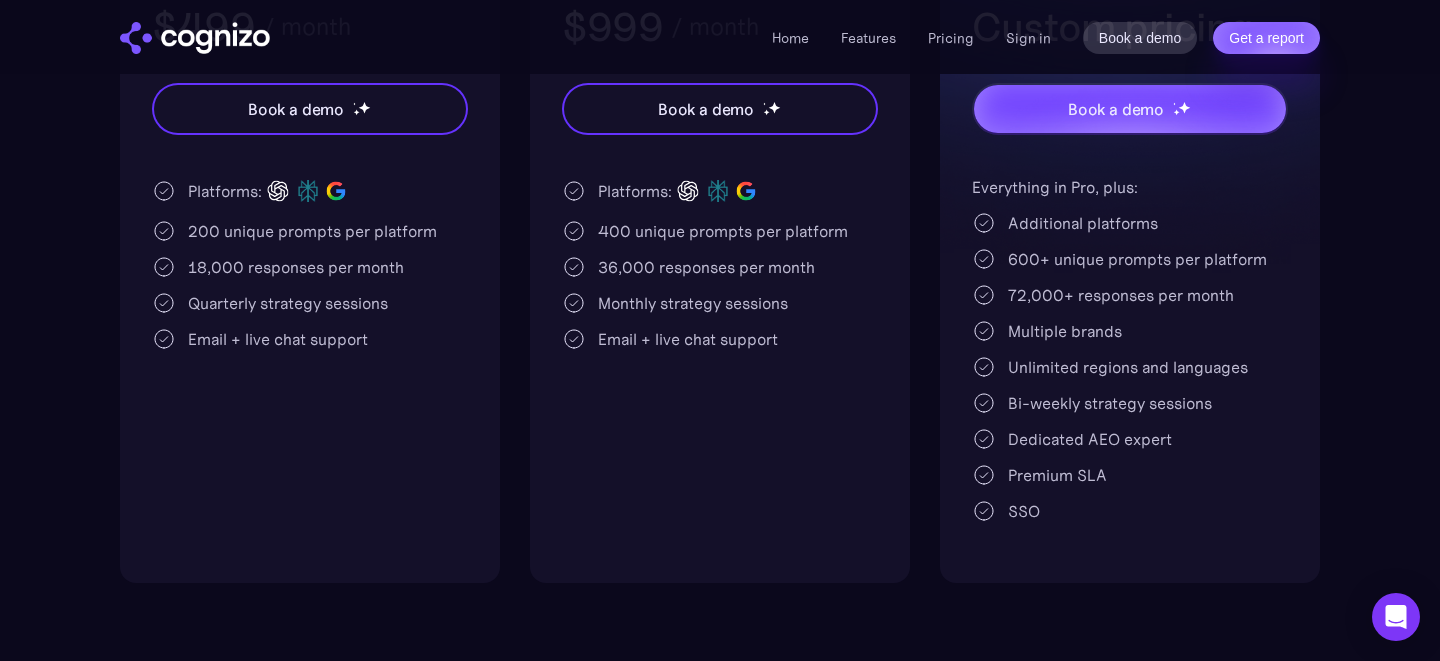 click on "36,000 responses per month" at bounding box center [706, 267] 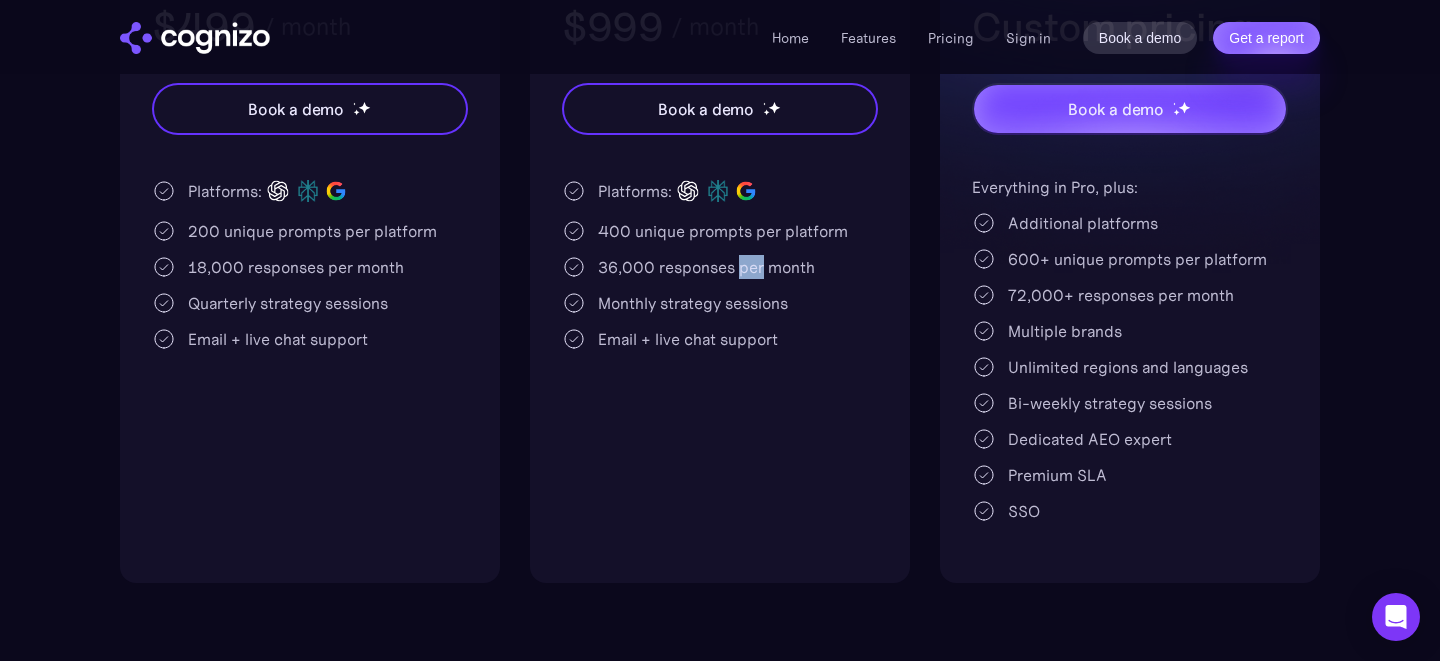 click on "36,000 responses per month" at bounding box center (706, 267) 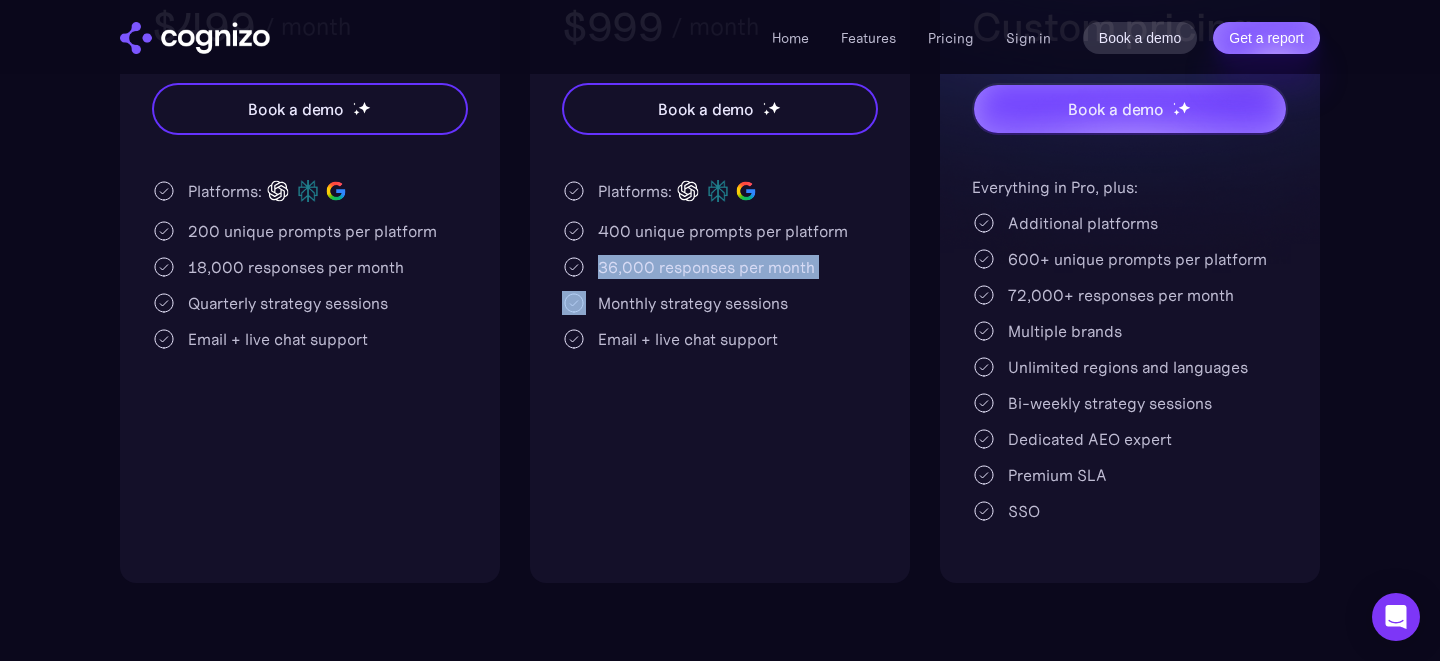 click on "36,000 responses per month" at bounding box center (706, 267) 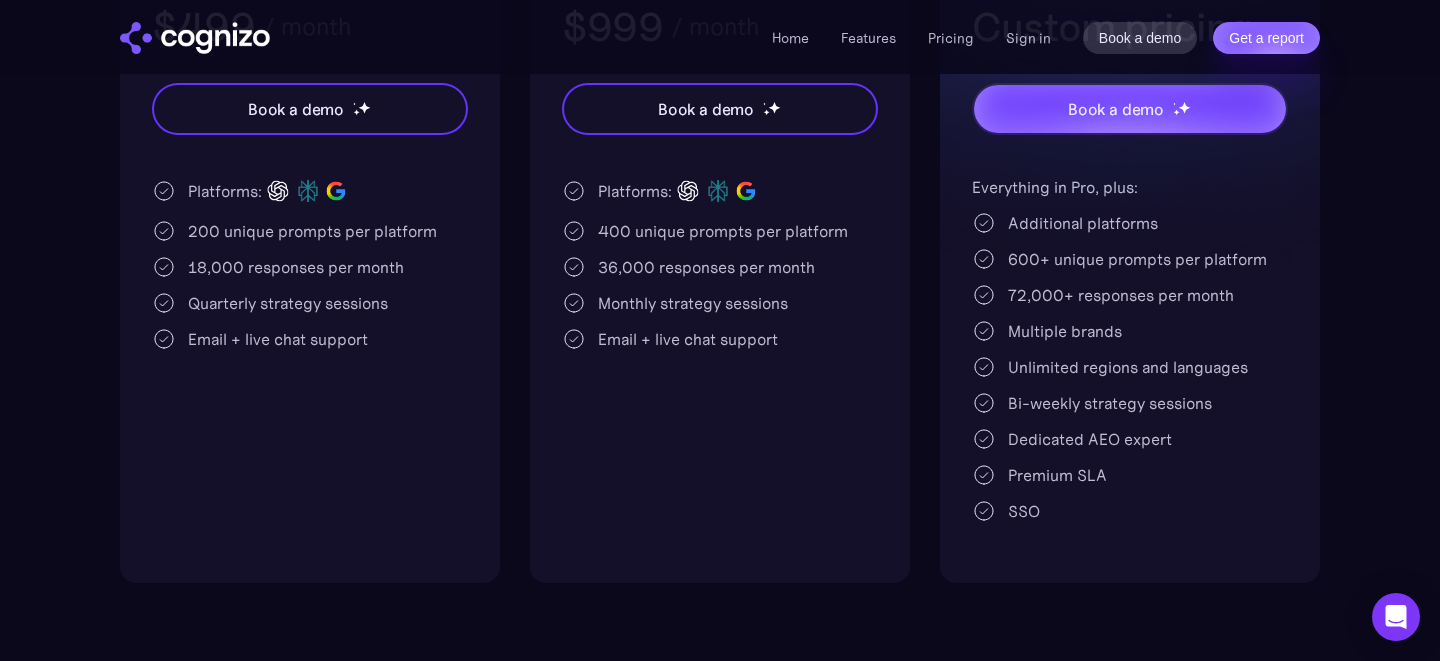 click on "Monthly strategy sessions" at bounding box center (693, 303) 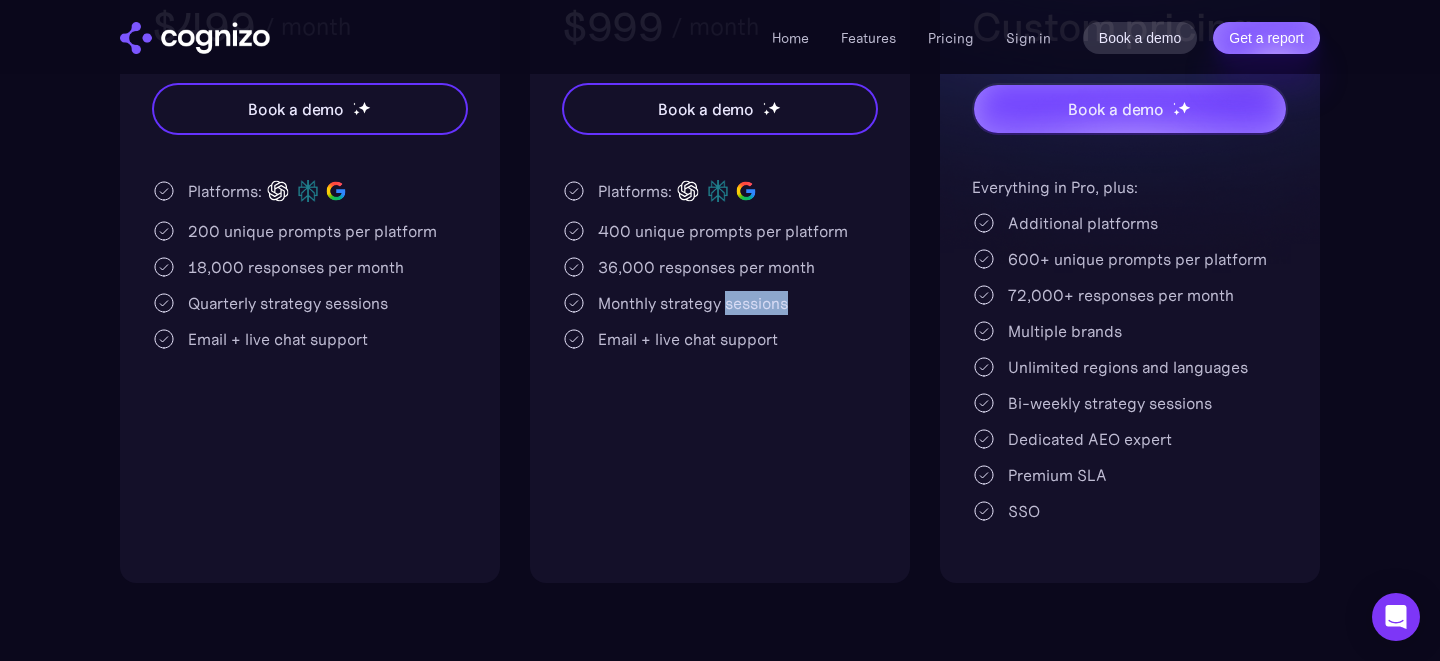 click on "Monthly strategy sessions" at bounding box center [693, 303] 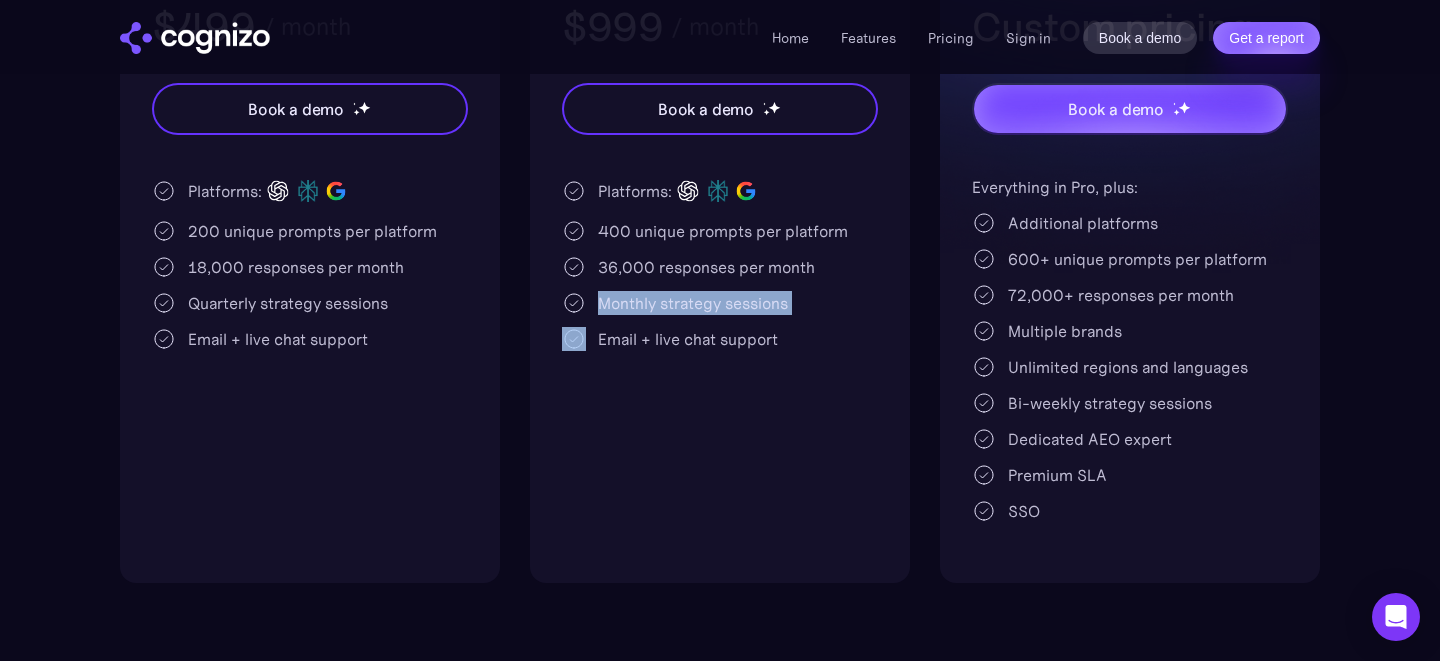 click on "Monthly strategy sessions" at bounding box center [693, 303] 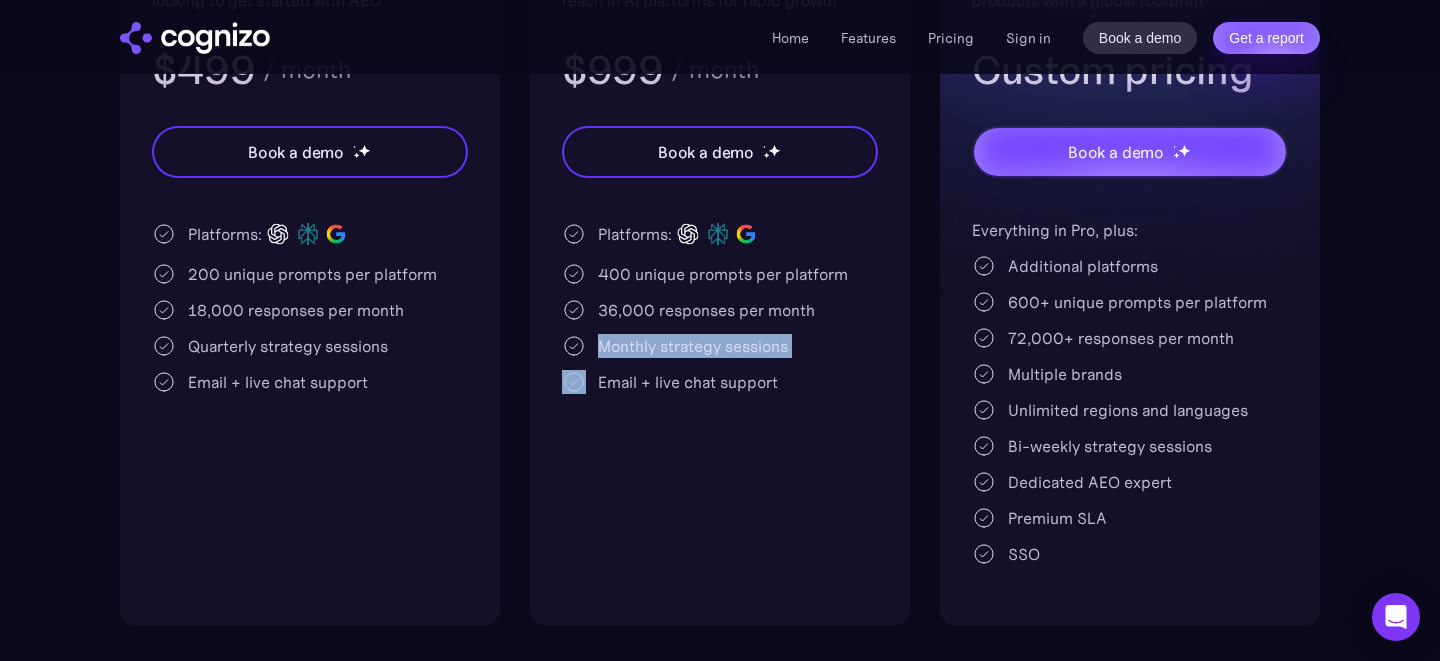 scroll, scrollTop: 570, scrollLeft: 0, axis: vertical 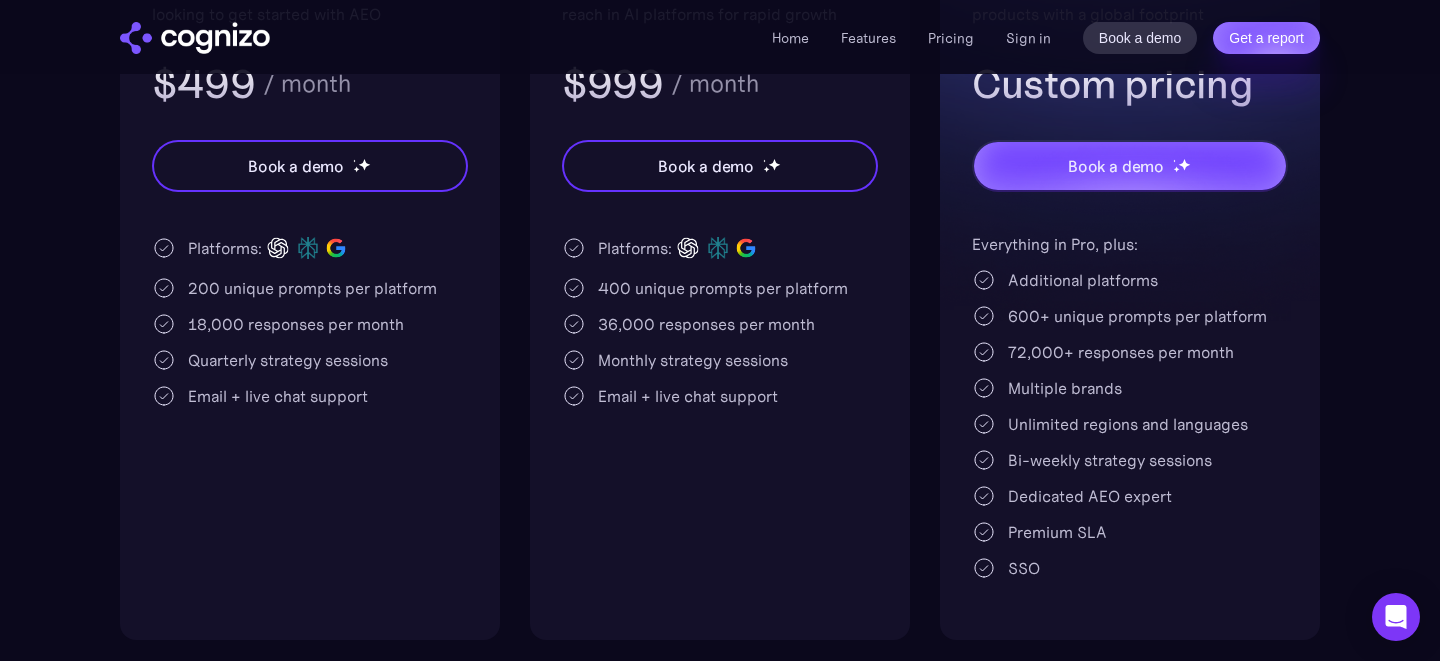 click on "400 unique prompts per platform" at bounding box center [723, 288] 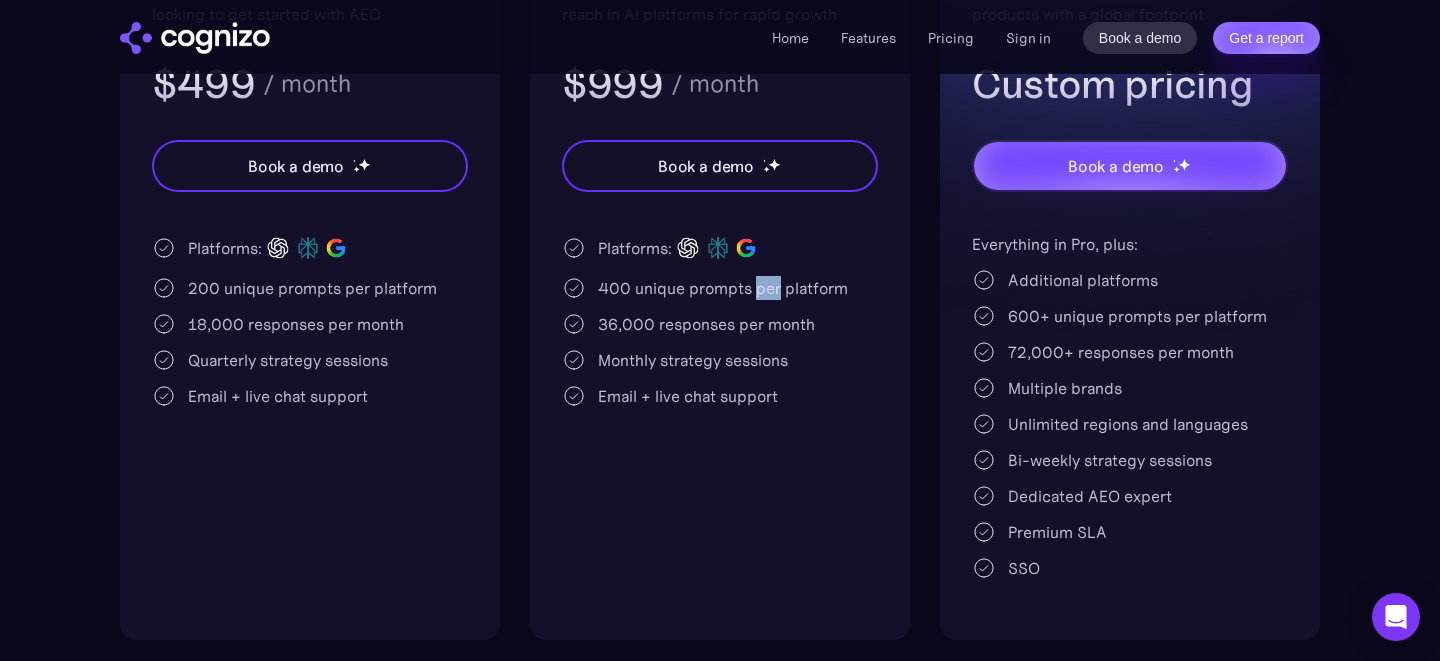 click on "400 unique prompts per platform" at bounding box center (723, 288) 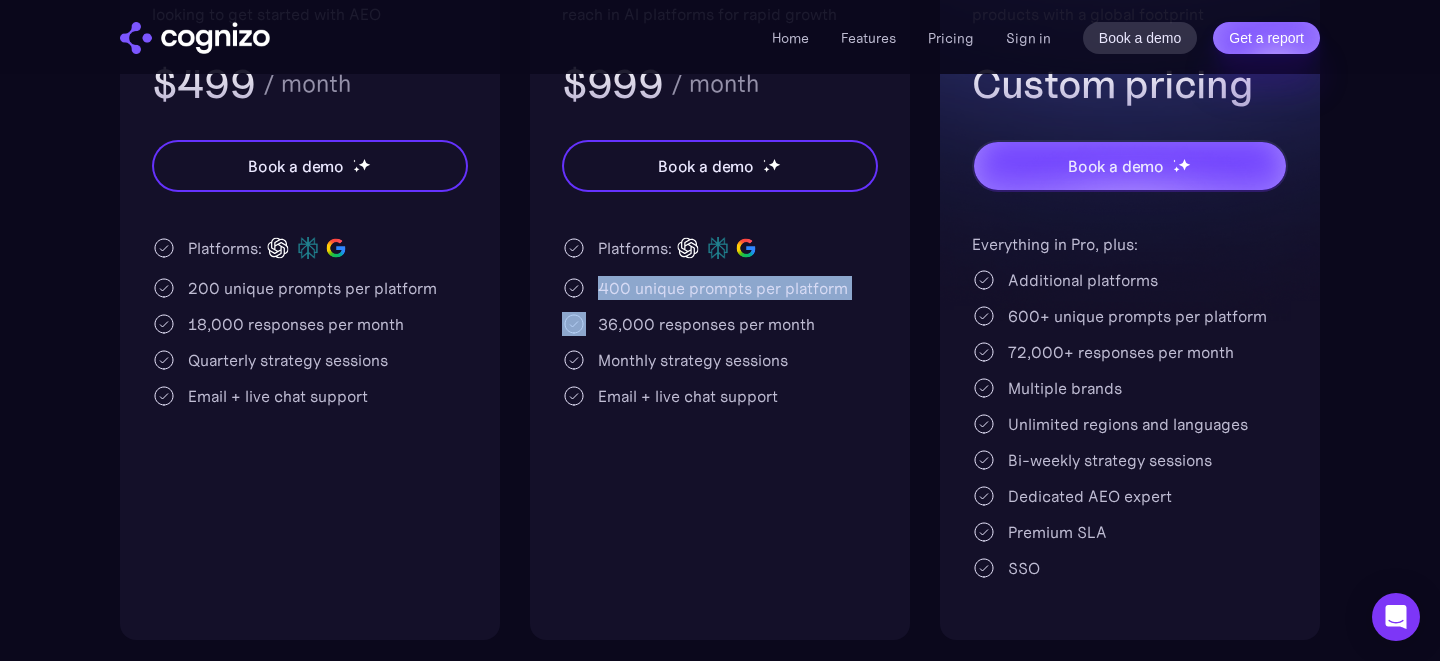click on "400 unique prompts per platform" at bounding box center [723, 288] 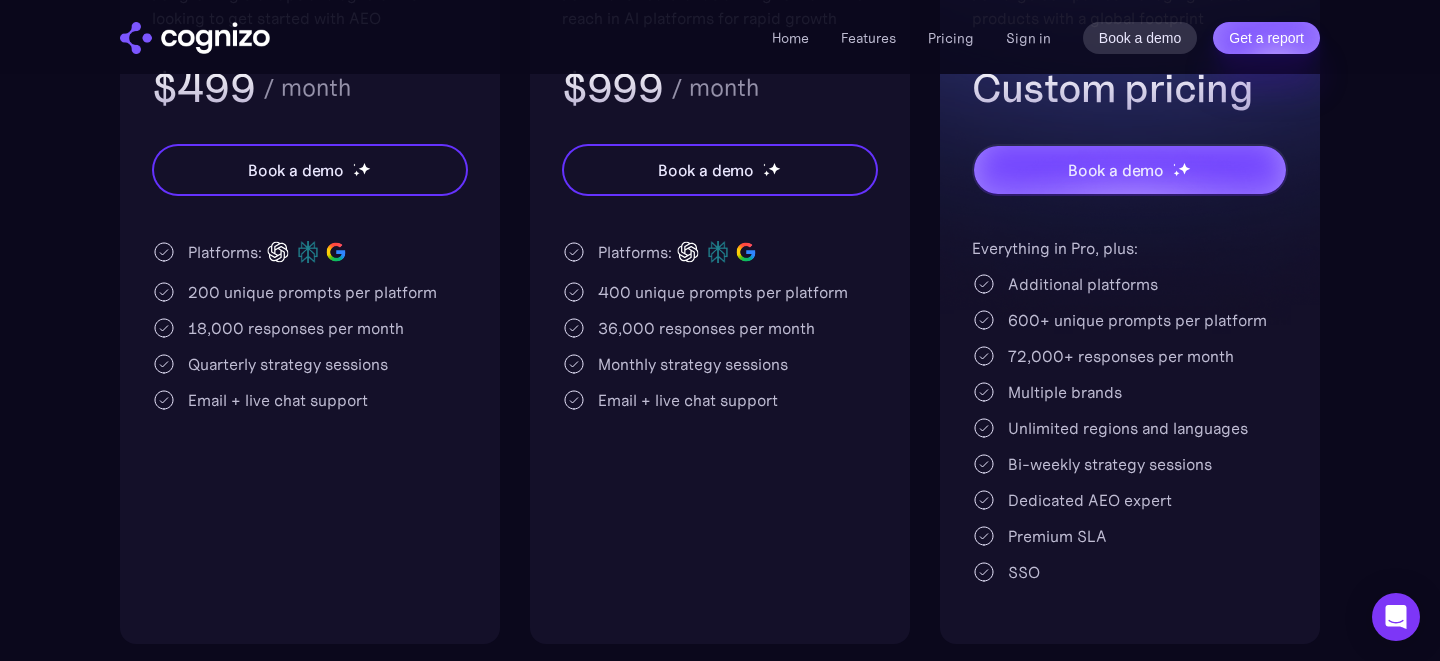 click on "18,000 responses per month" at bounding box center (296, 328) 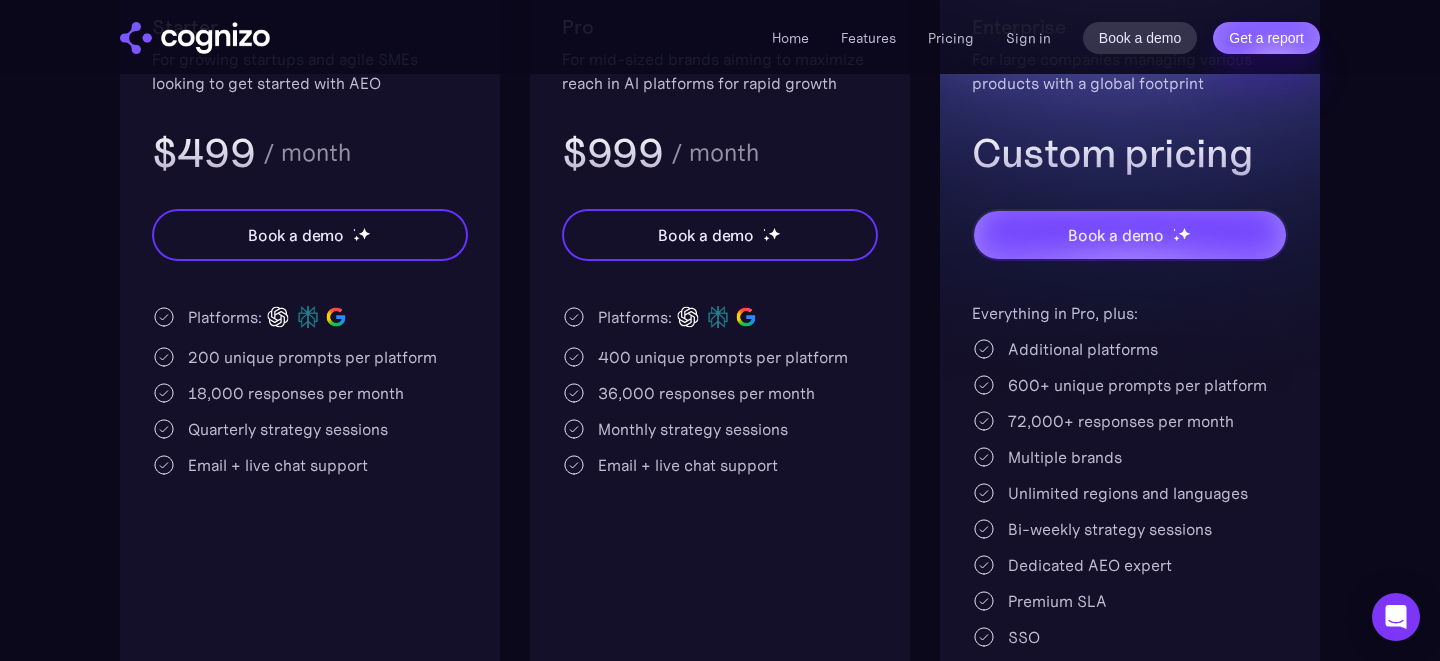 scroll, scrollTop: 486, scrollLeft: 0, axis: vertical 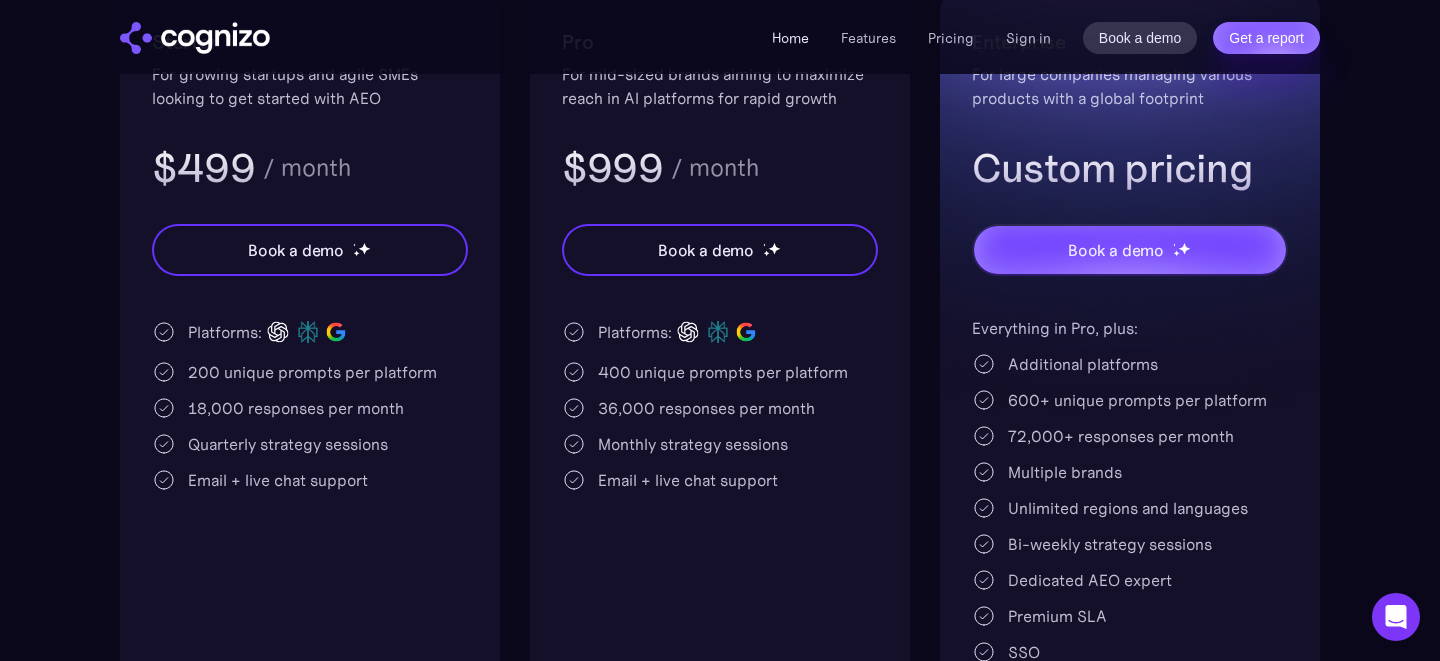 click on "Home" at bounding box center (790, 38) 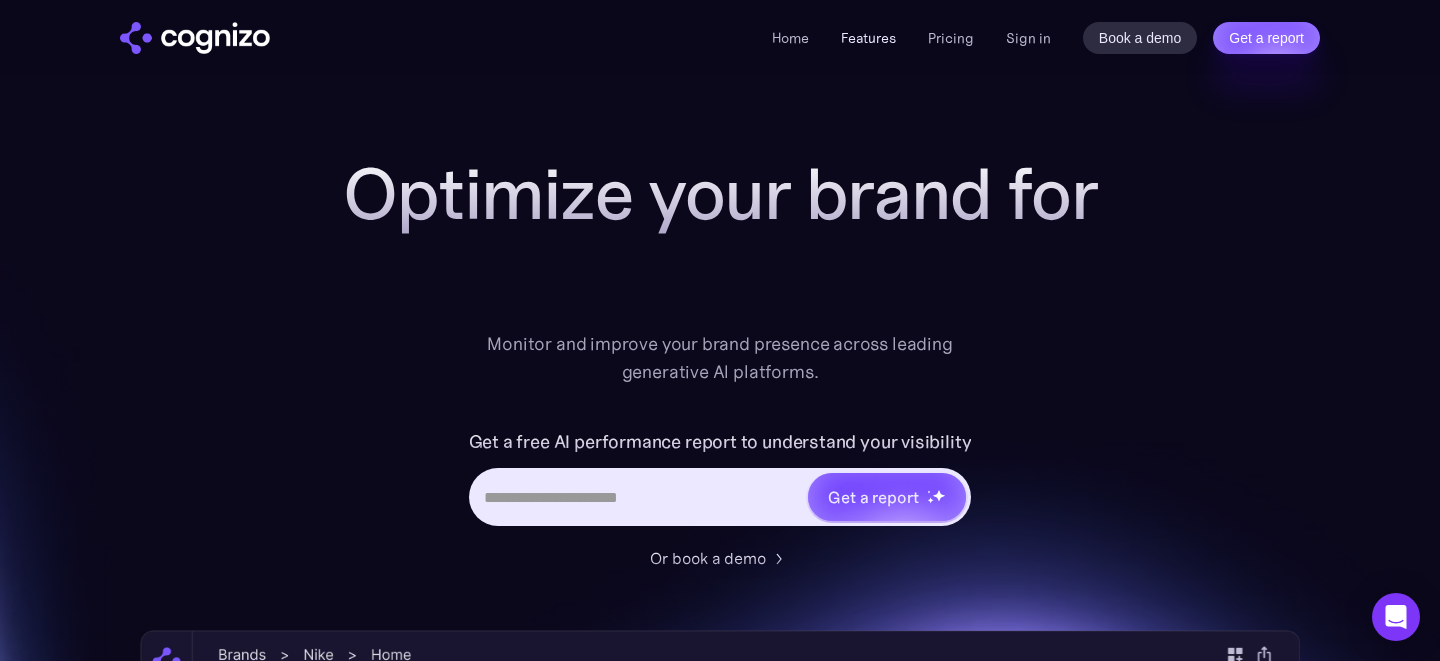 scroll, scrollTop: 0, scrollLeft: 0, axis: both 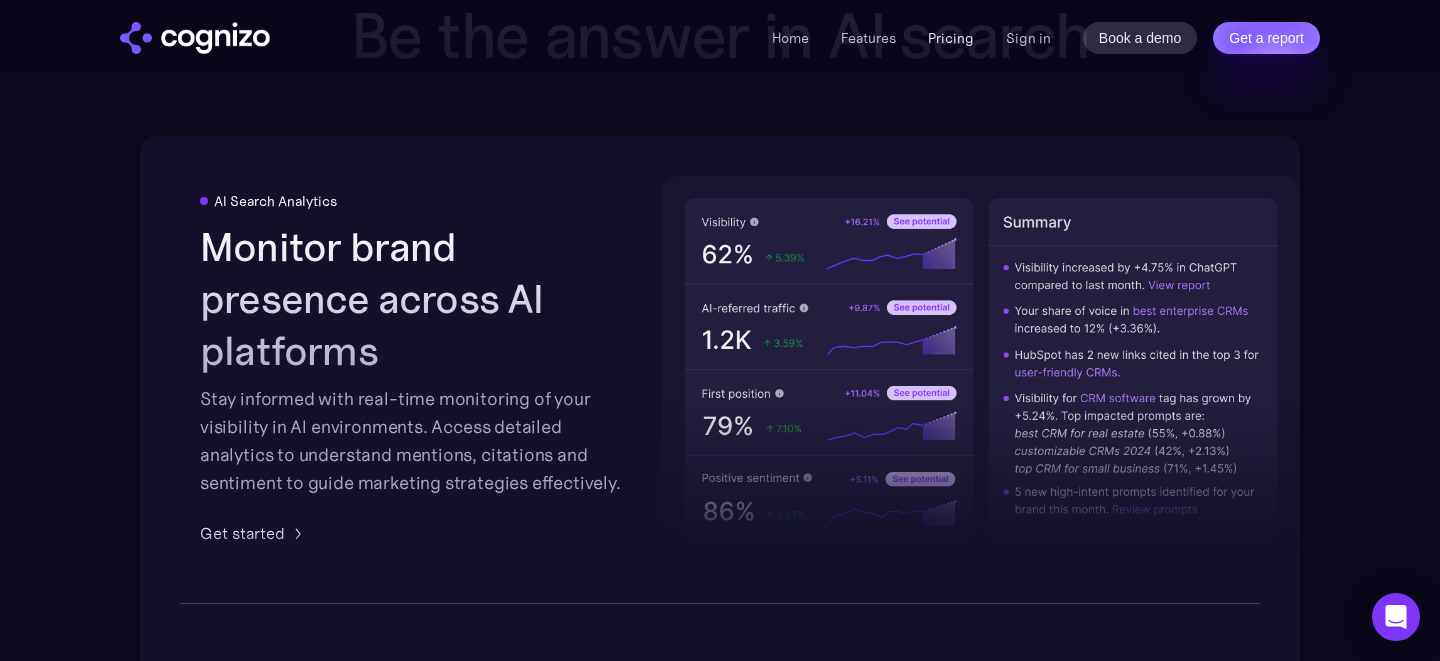 click on "Pricing" at bounding box center [951, 38] 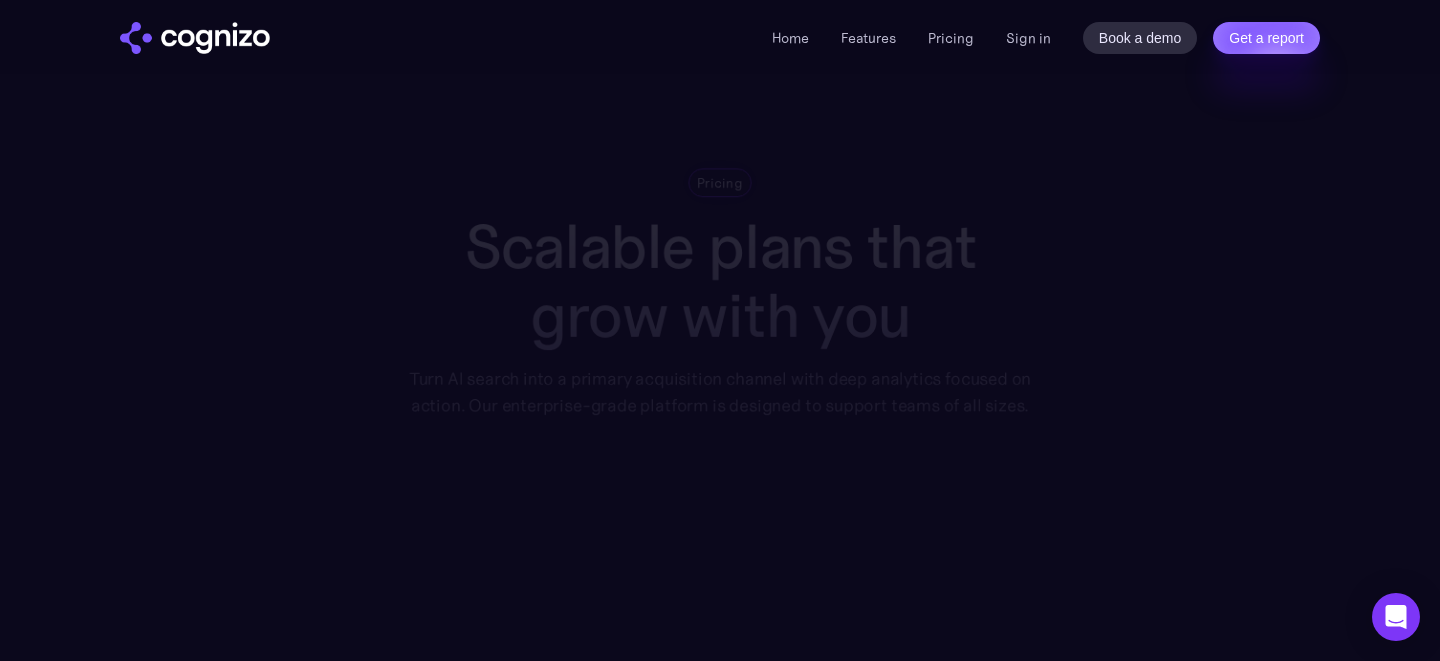 scroll, scrollTop: 0, scrollLeft: 0, axis: both 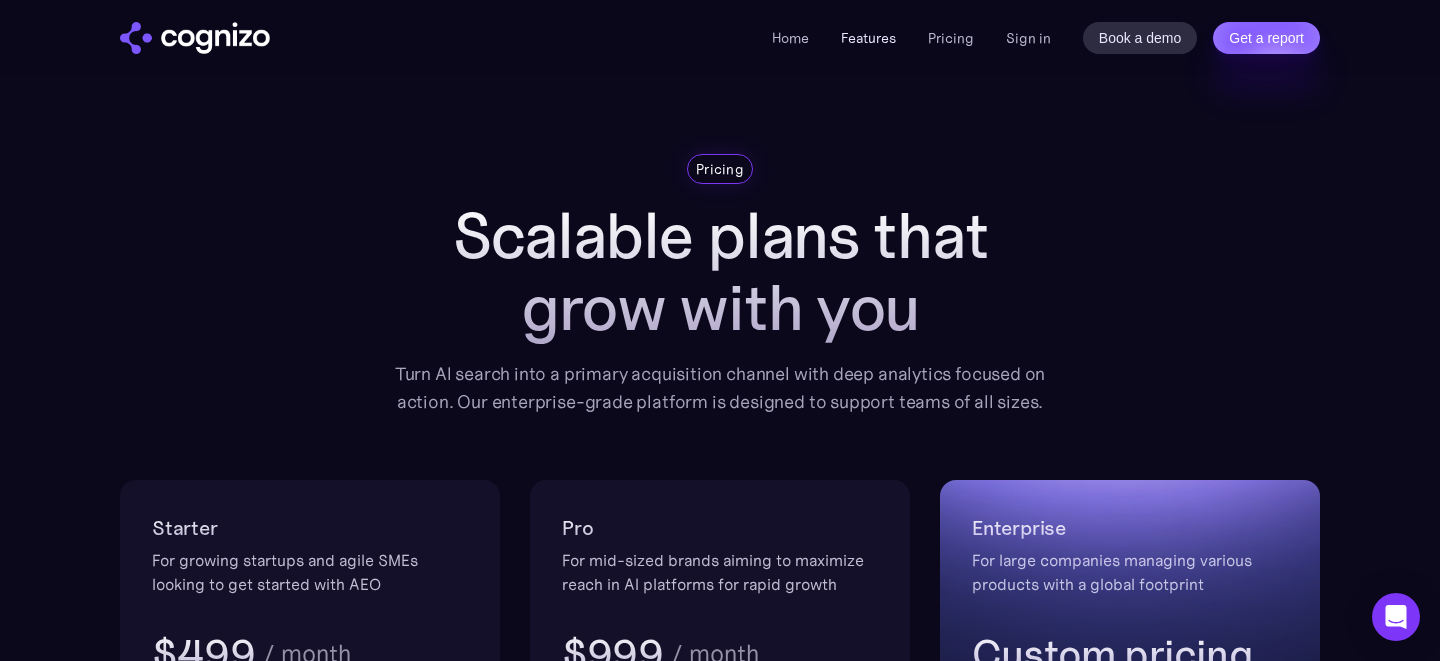 click on "Features" at bounding box center [868, 38] 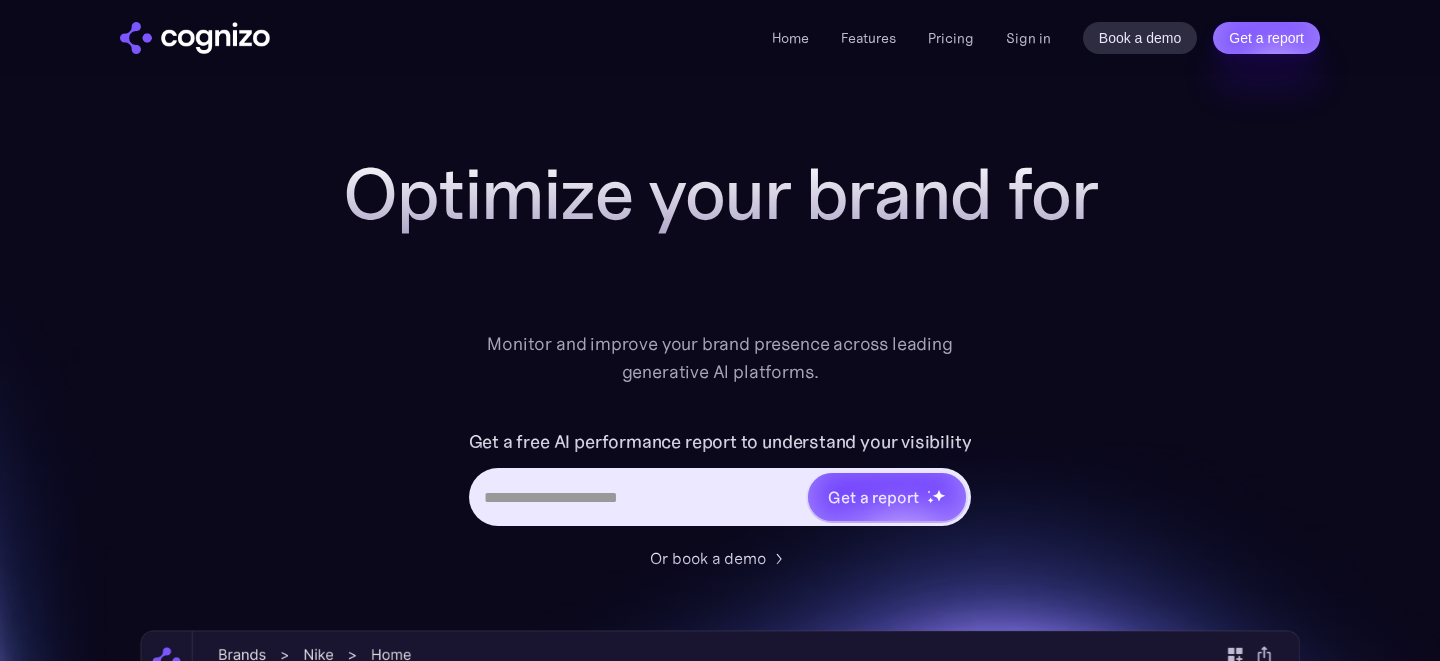 scroll, scrollTop: 3116, scrollLeft: 0, axis: vertical 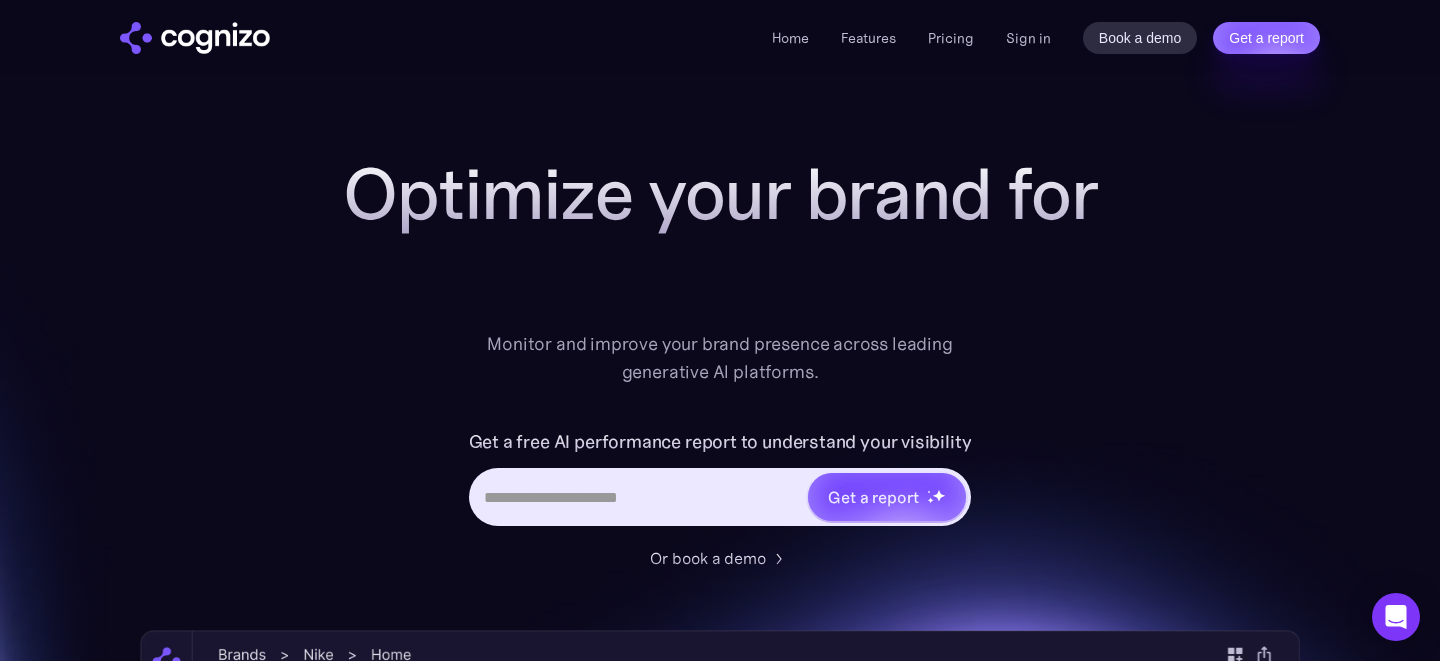 click on "Home Features Pricing Book a demo Get a report Sign in Book a demo Get a report" at bounding box center (720, 37) 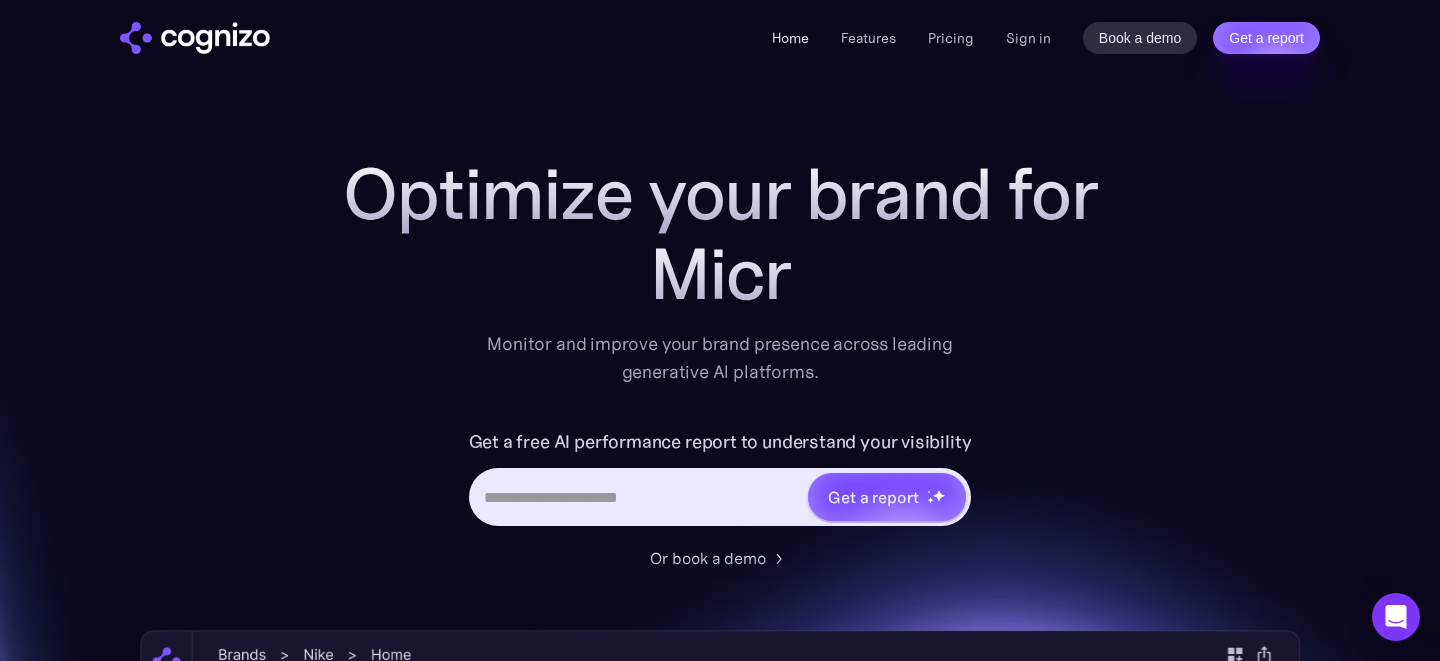 click on "Home" at bounding box center [790, 38] 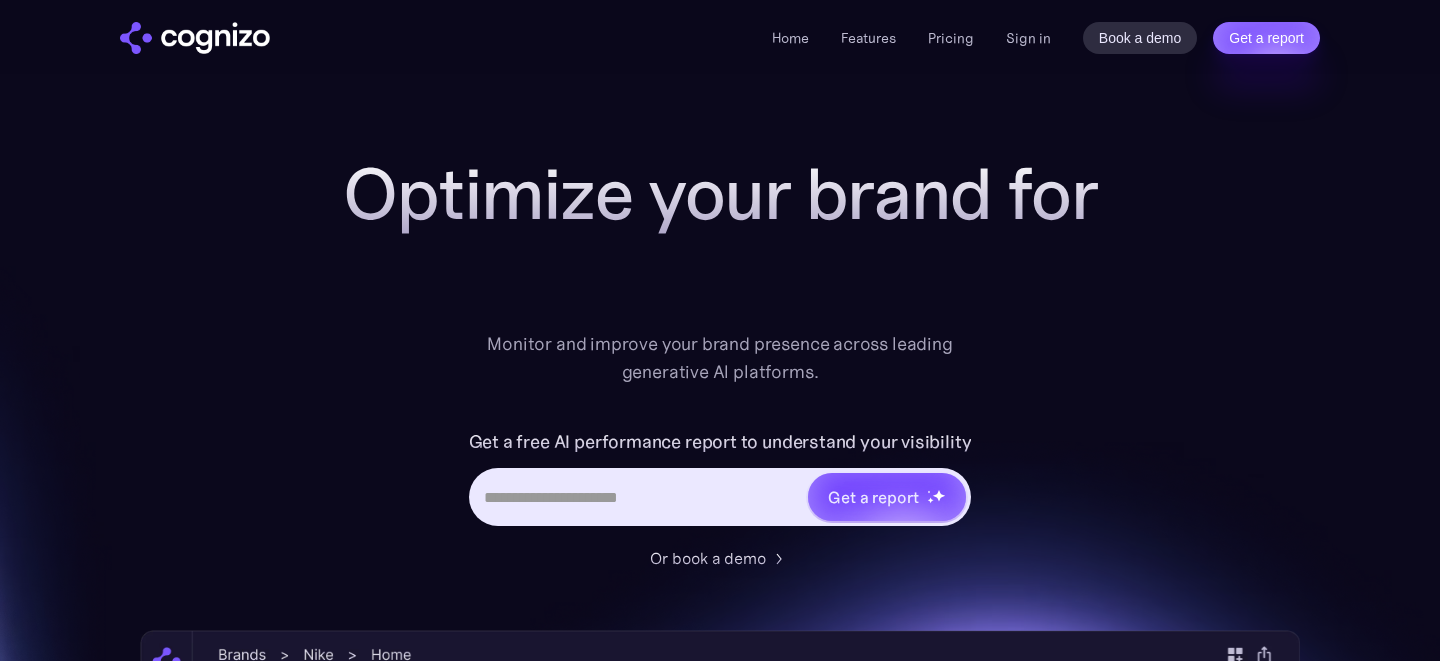 scroll, scrollTop: 0, scrollLeft: 0, axis: both 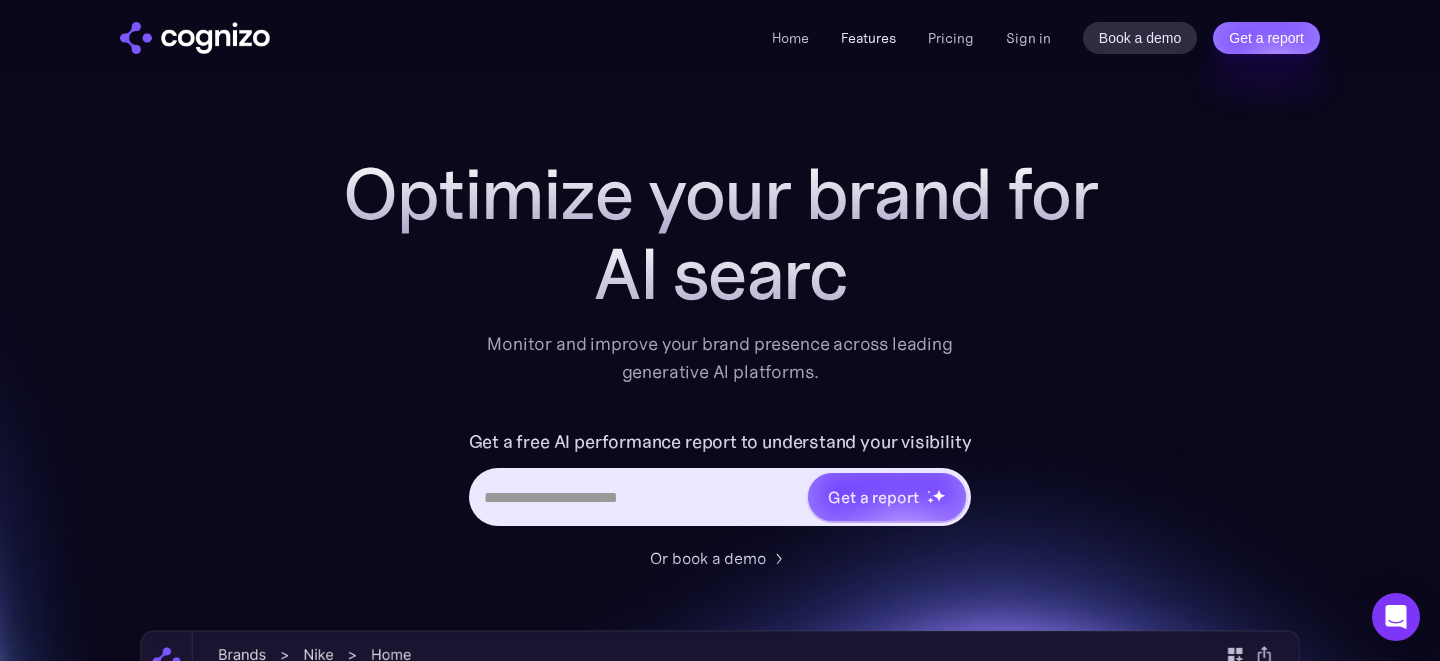 click on "Features" at bounding box center (868, 38) 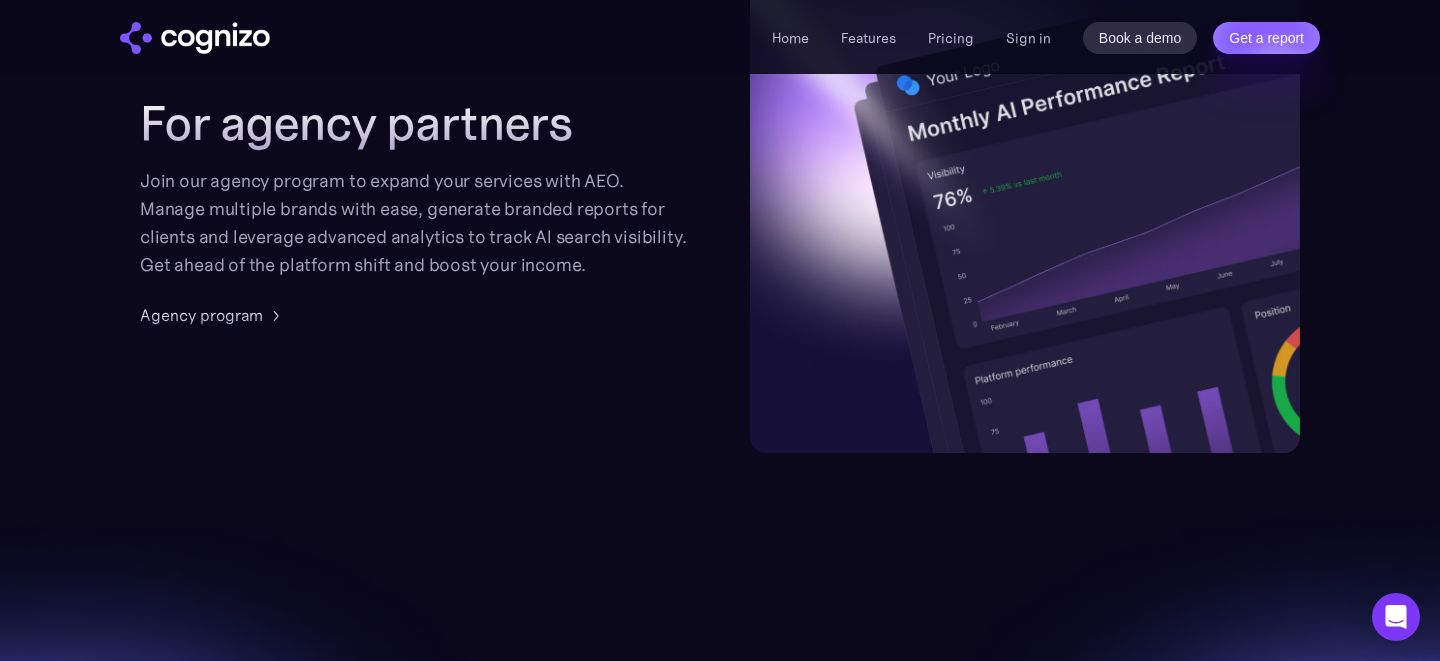 scroll, scrollTop: 4977, scrollLeft: 0, axis: vertical 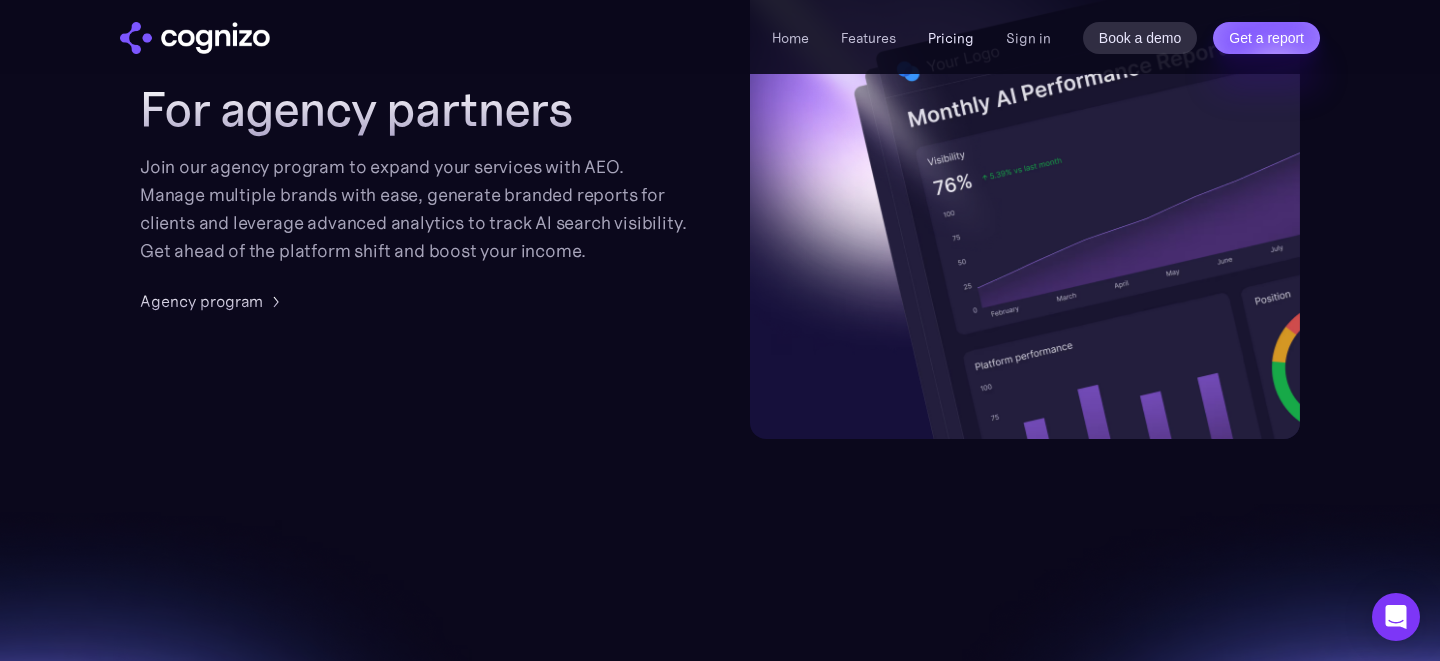 click on "Pricing" at bounding box center (951, 38) 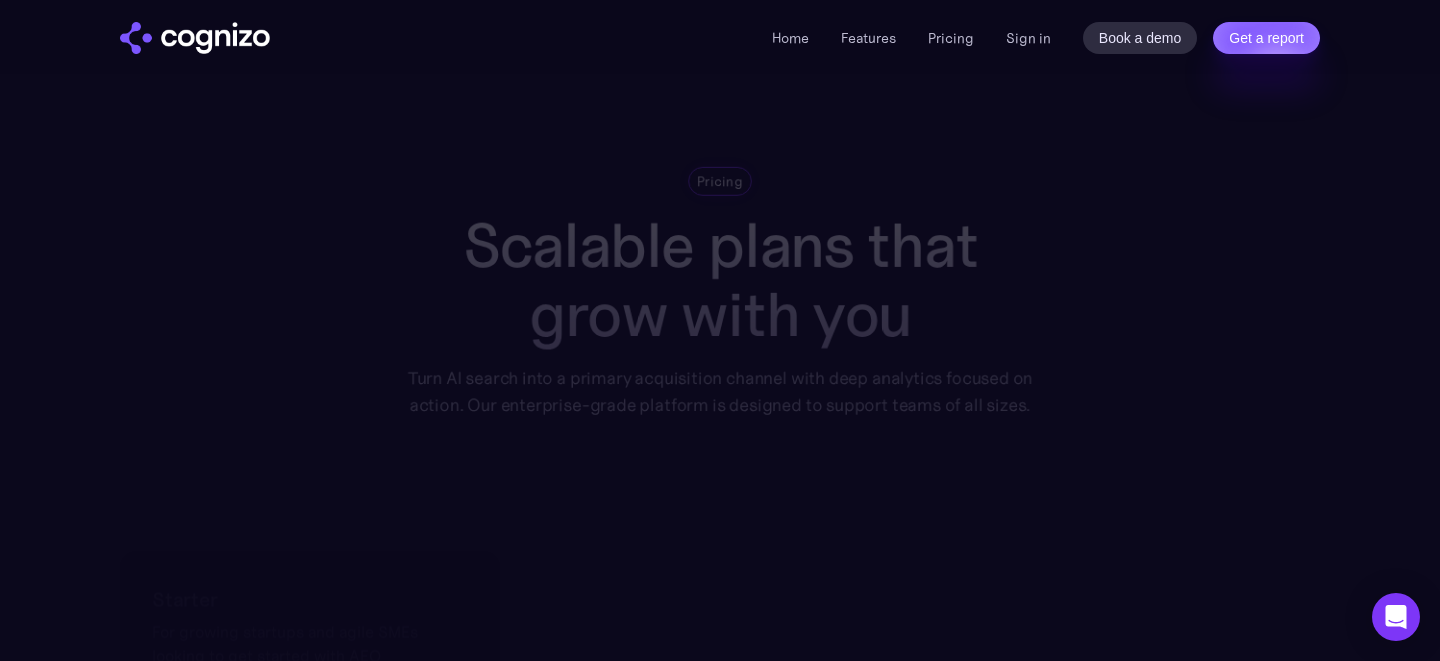 scroll, scrollTop: 0, scrollLeft: 0, axis: both 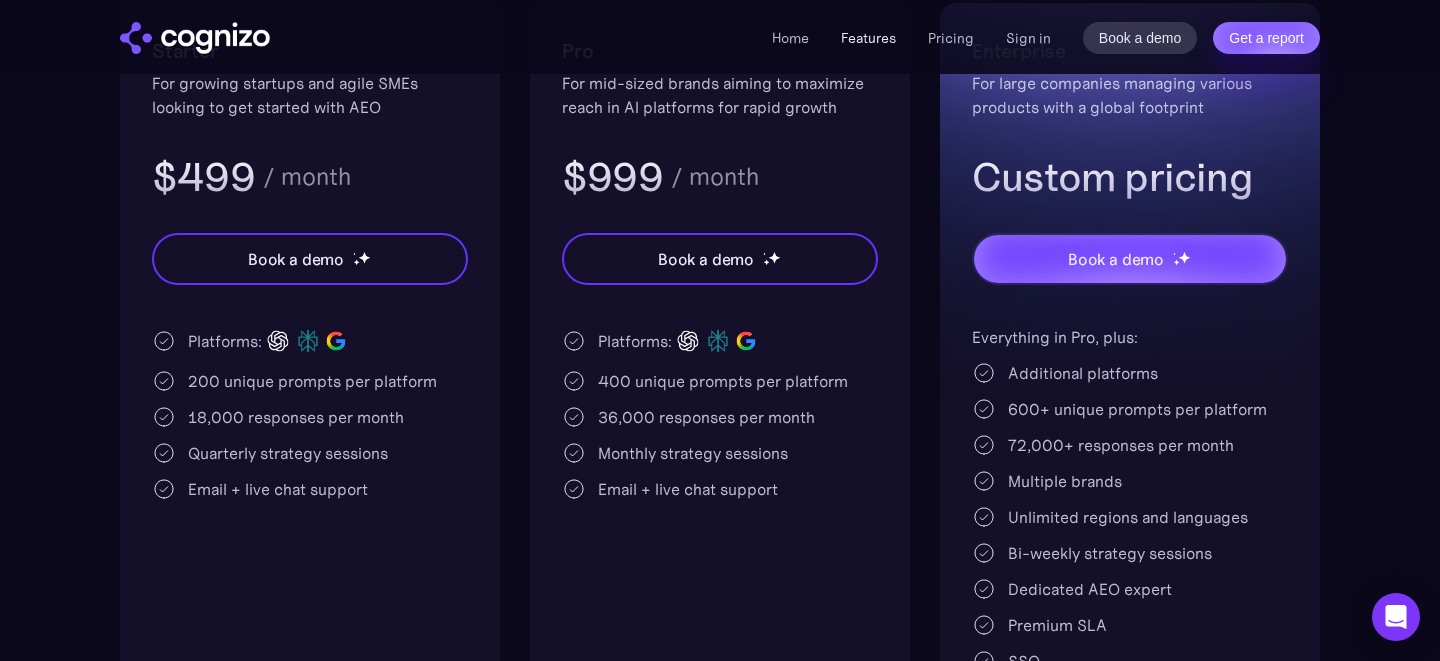 click on "Features" at bounding box center (868, 38) 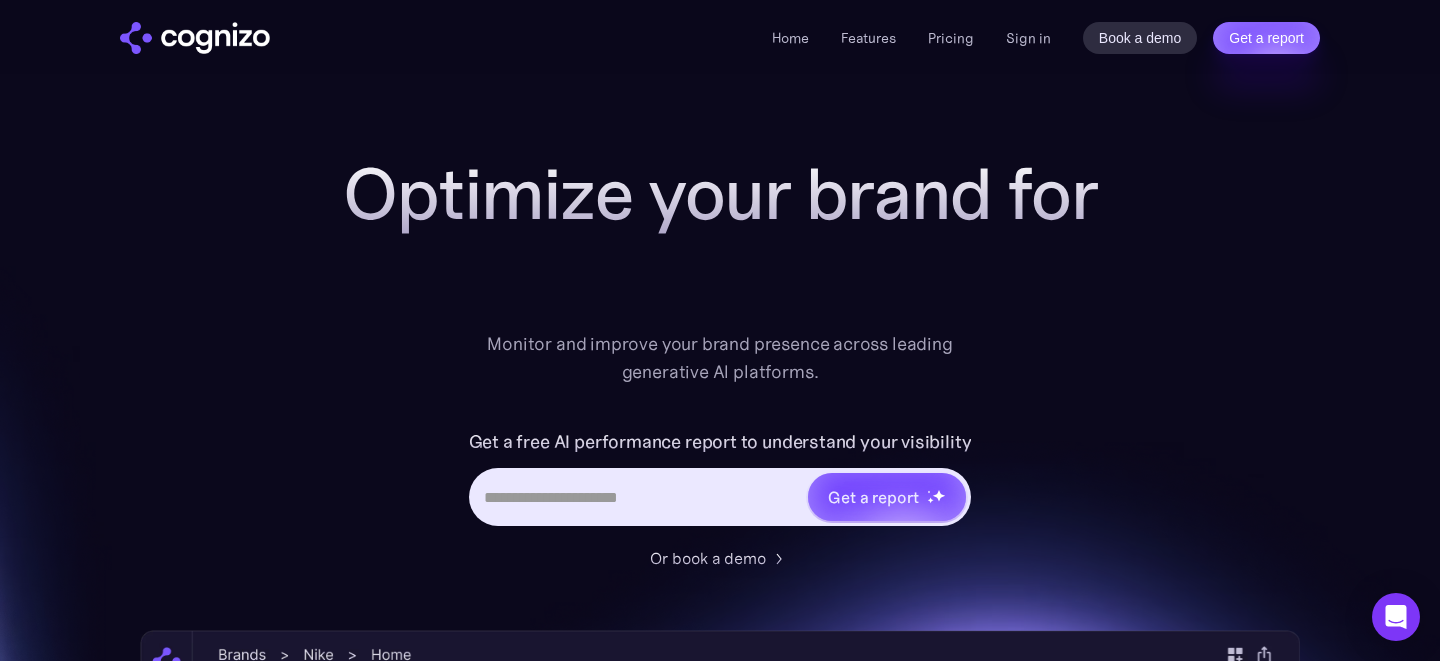 scroll, scrollTop: 3116, scrollLeft: 0, axis: vertical 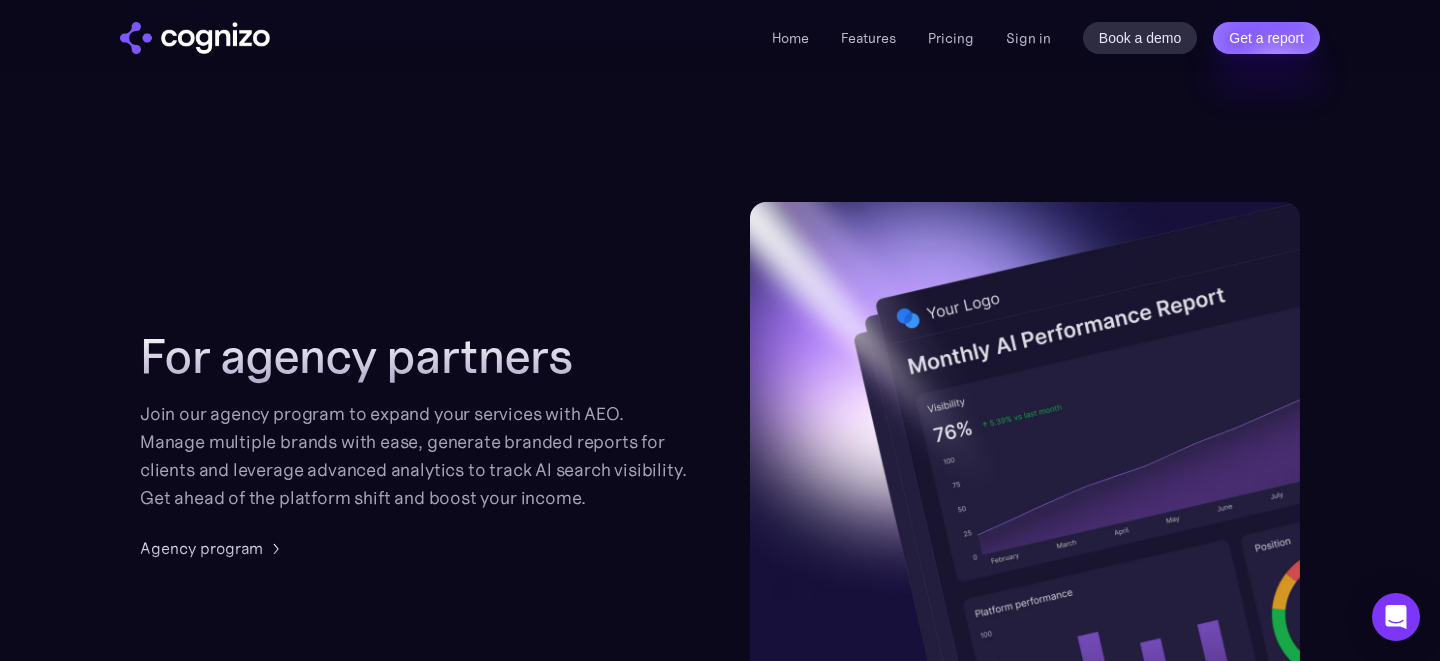 click on "Join our agency program to expand your services with AEO. Manage multiple brands with ease, generate branded reports for clients and leverage advanced analytics to track AI search visibility. Get ahead of the platform shift and boost your income." at bounding box center [415, 456] 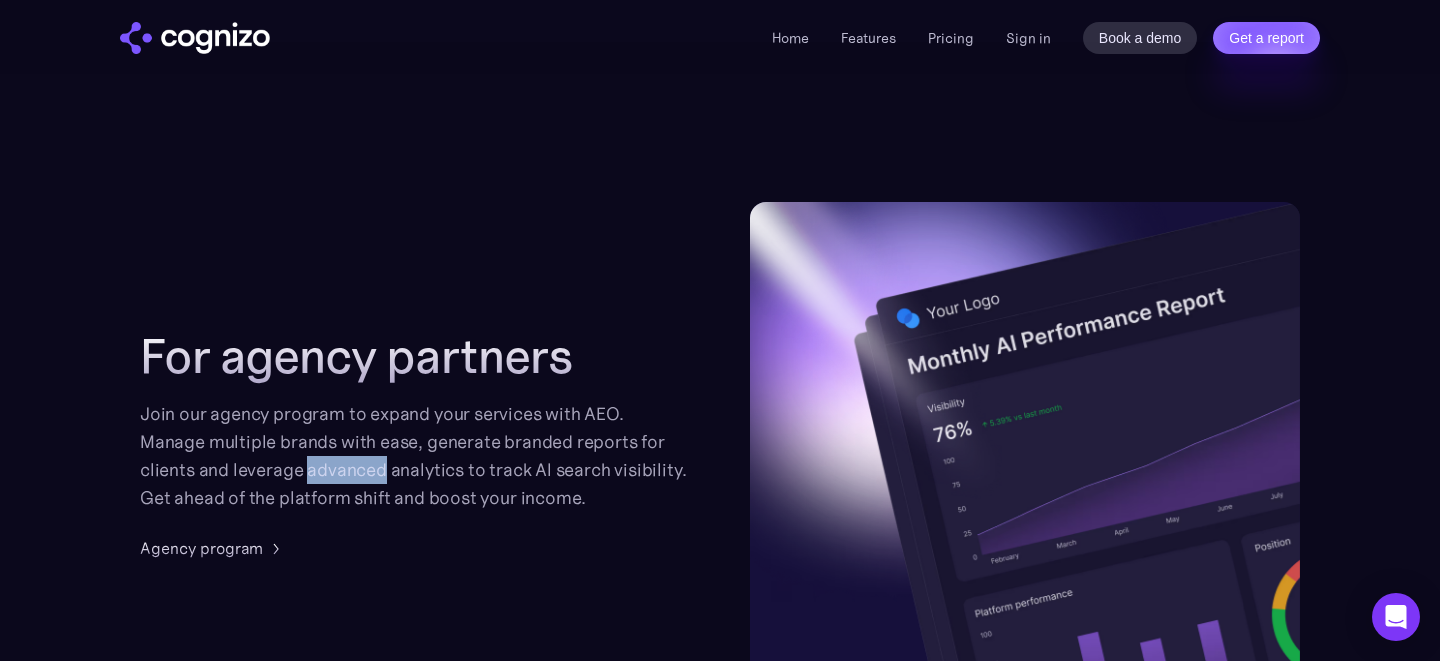 click on "Join our agency program to expand your services with AEO. Manage multiple brands with ease, generate branded reports for clients and leverage advanced analytics to track AI search visibility. Get ahead of the platform shift and boost your income." at bounding box center [415, 456] 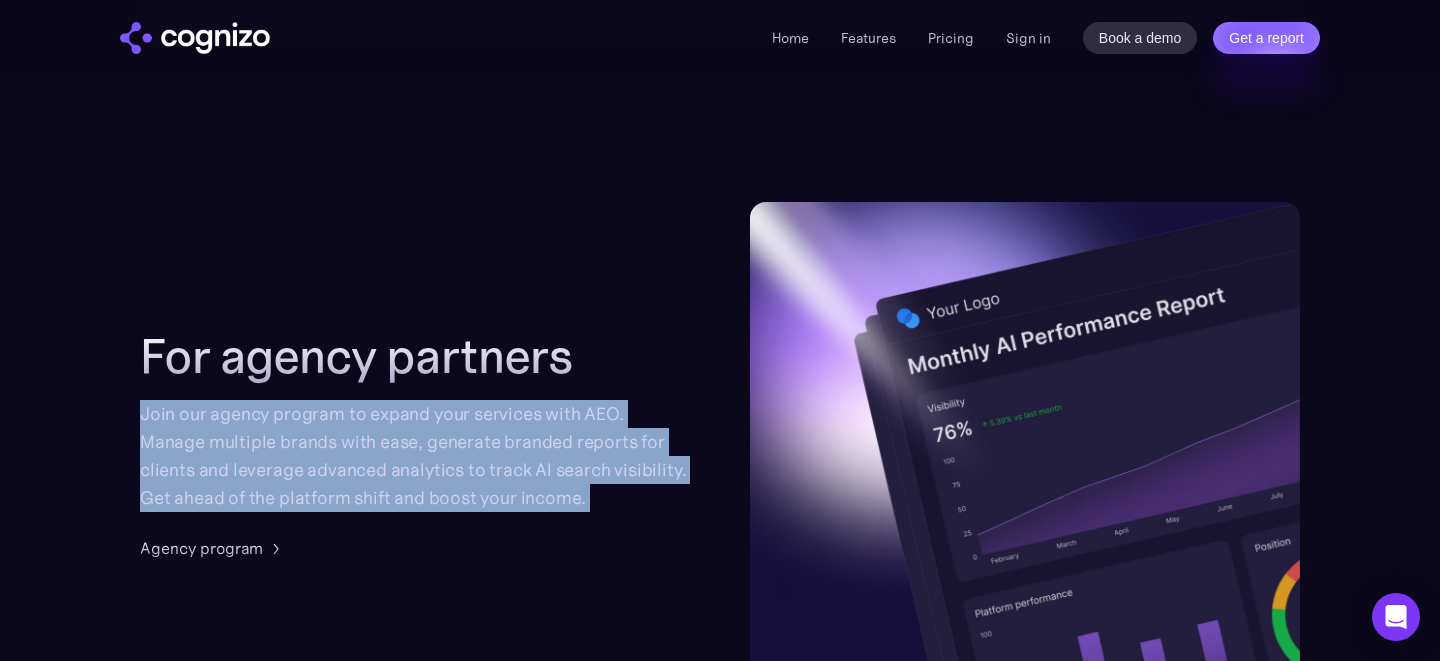click on "Join our agency program to expand your services with AEO. Manage multiple brands with ease, generate branded reports for clients and leverage advanced analytics to track AI search visibility. Get ahead of the platform shift and boost your income." at bounding box center (415, 456) 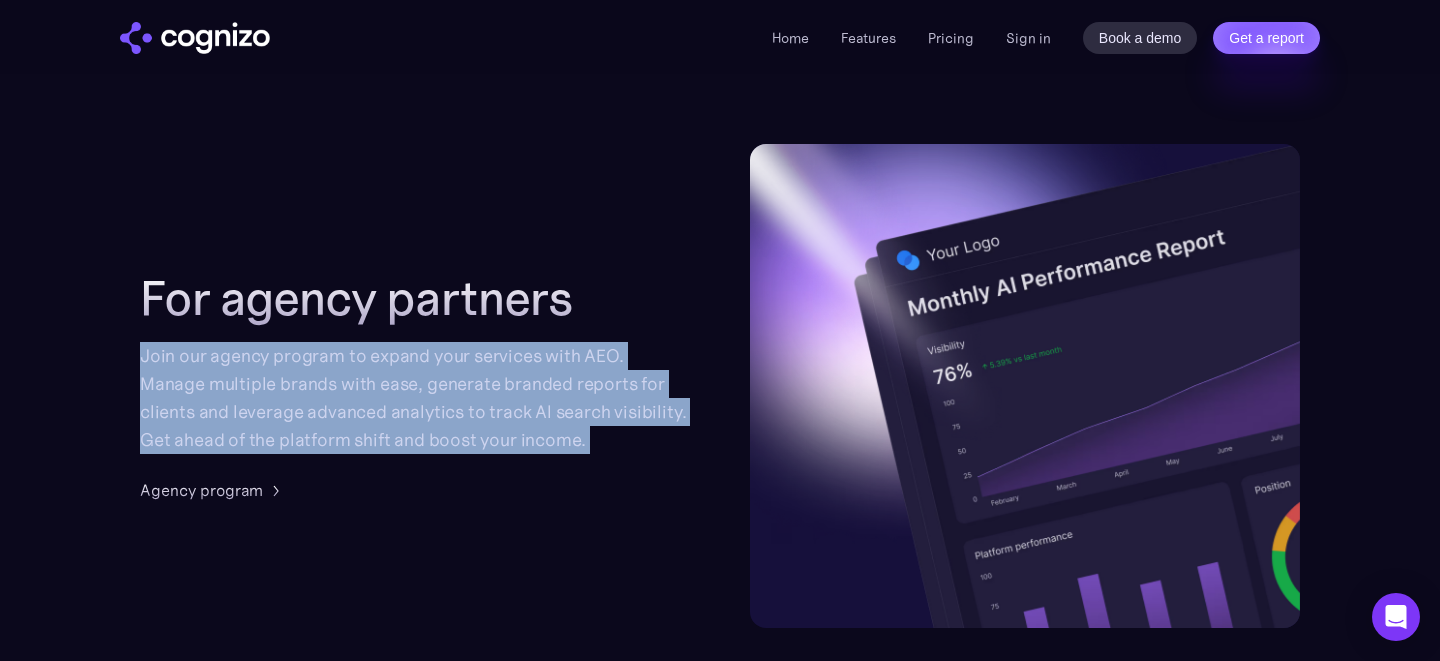 scroll, scrollTop: 4791, scrollLeft: 0, axis: vertical 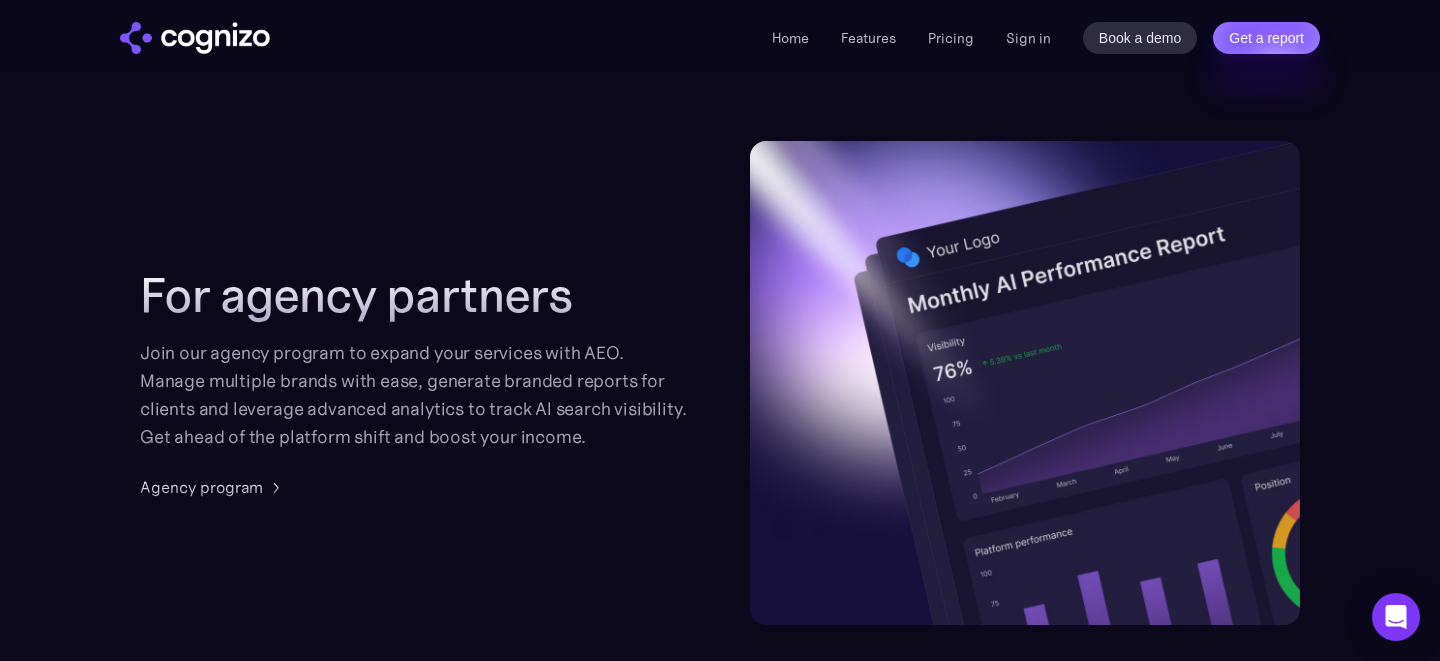click on "Home Features Pricing Book a demo Get a report Sign in Book a demo Get a report" at bounding box center (1046, 38) 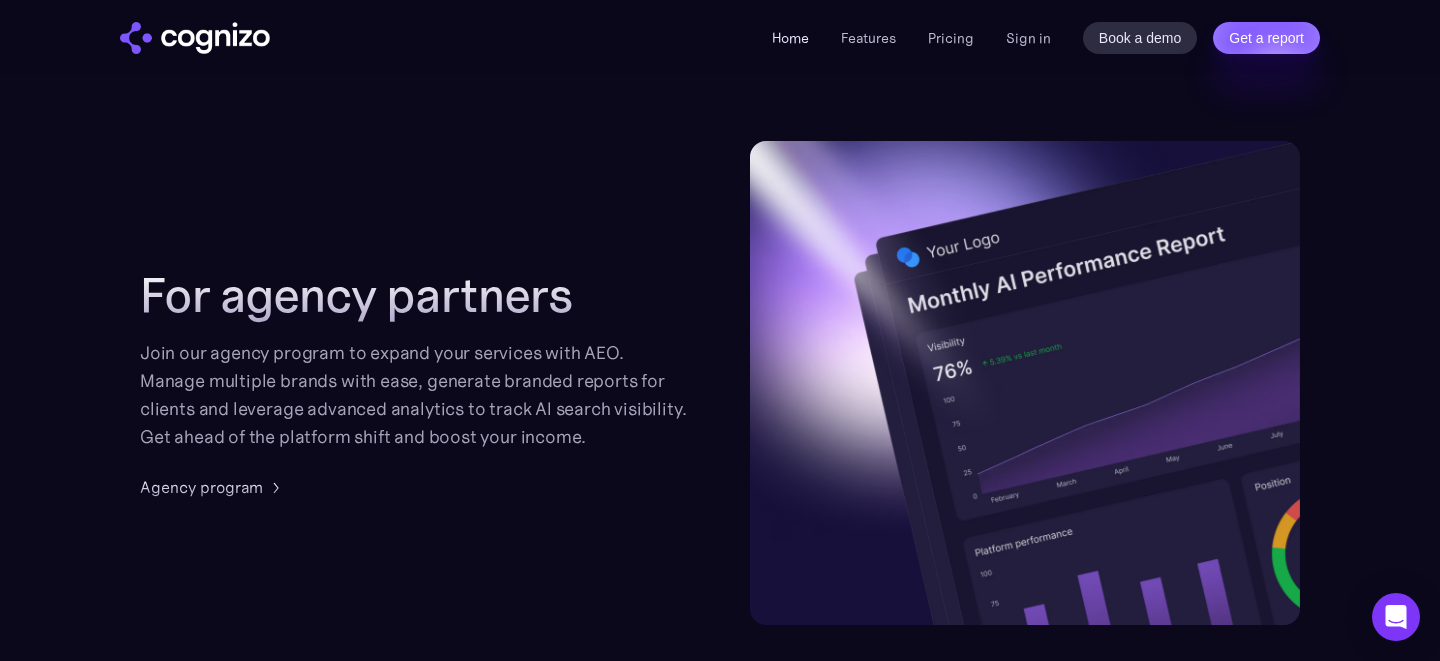 click on "Home" at bounding box center (790, 38) 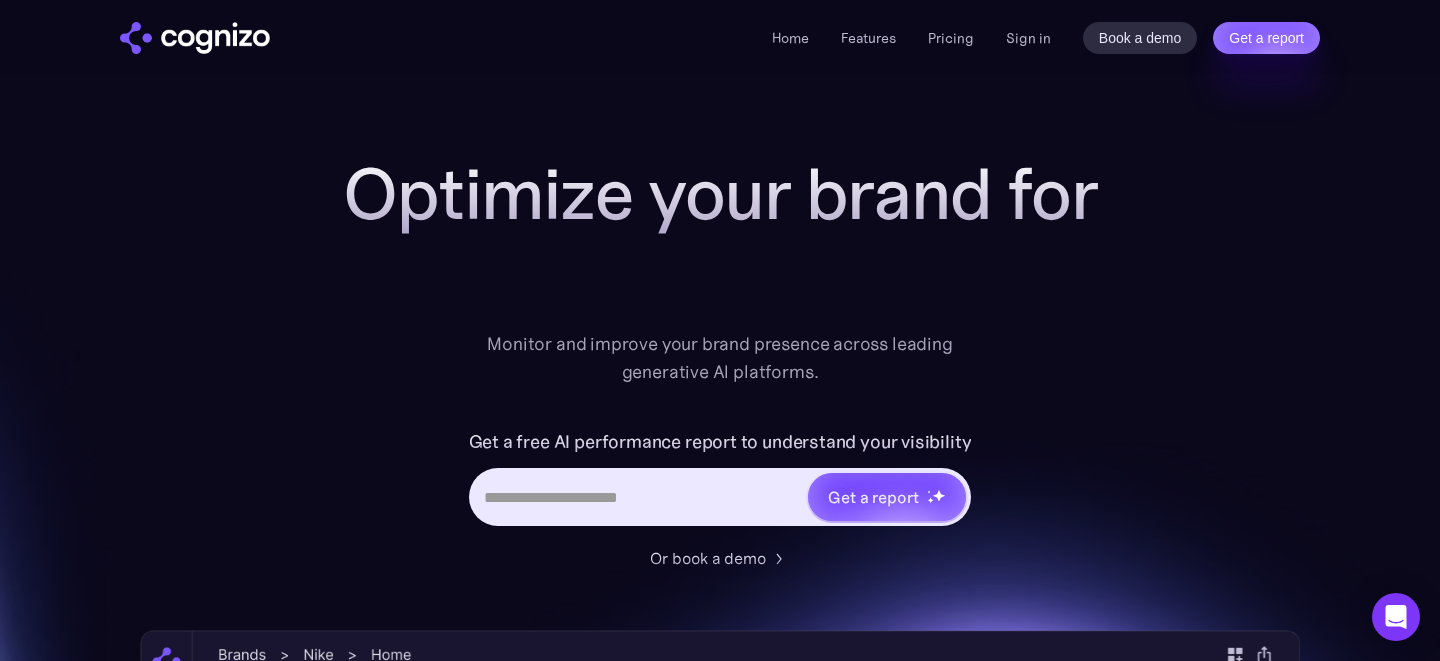 scroll, scrollTop: 0, scrollLeft: 0, axis: both 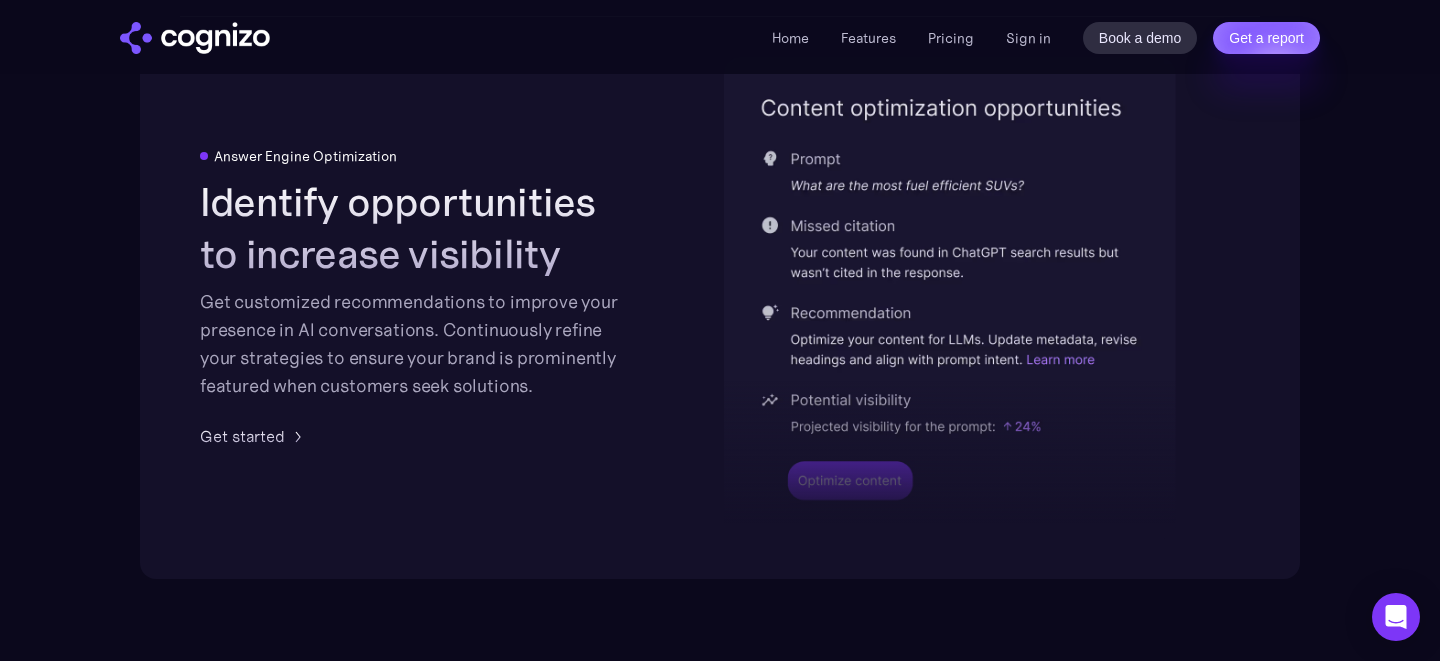 click at bounding box center (950, 392) 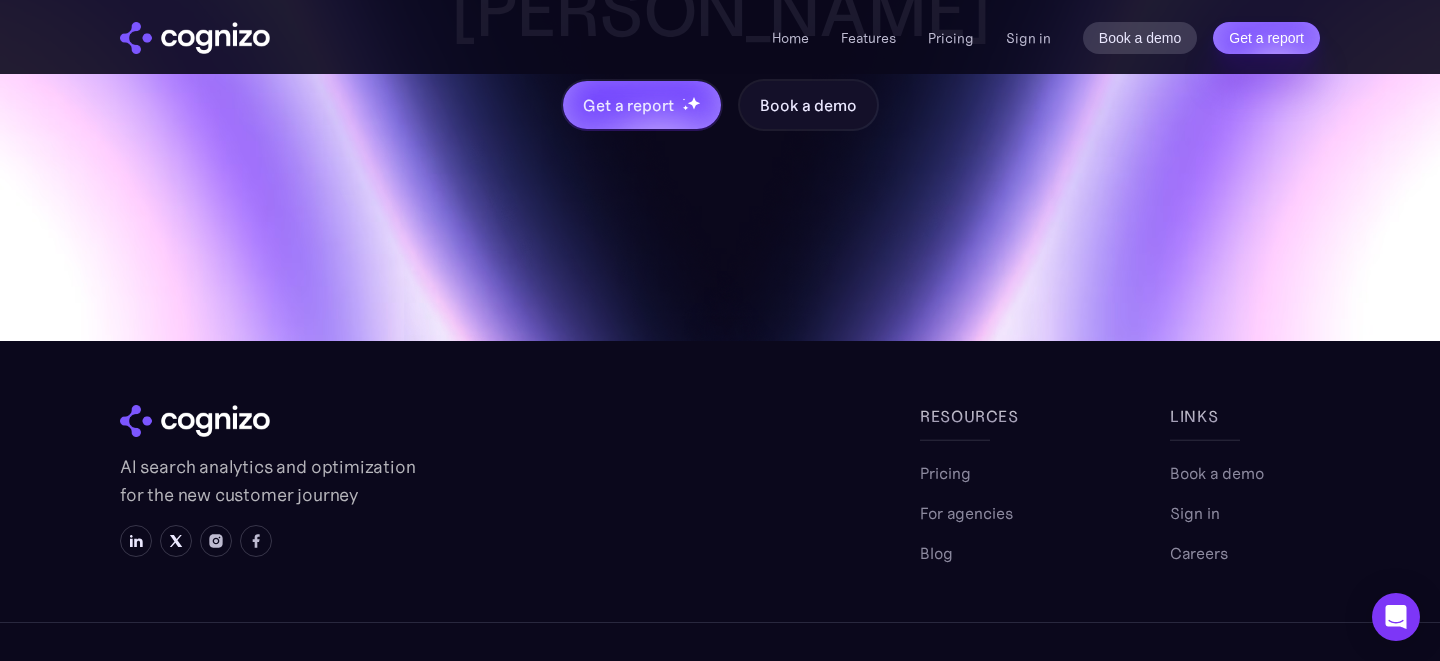 scroll, scrollTop: 5888, scrollLeft: 0, axis: vertical 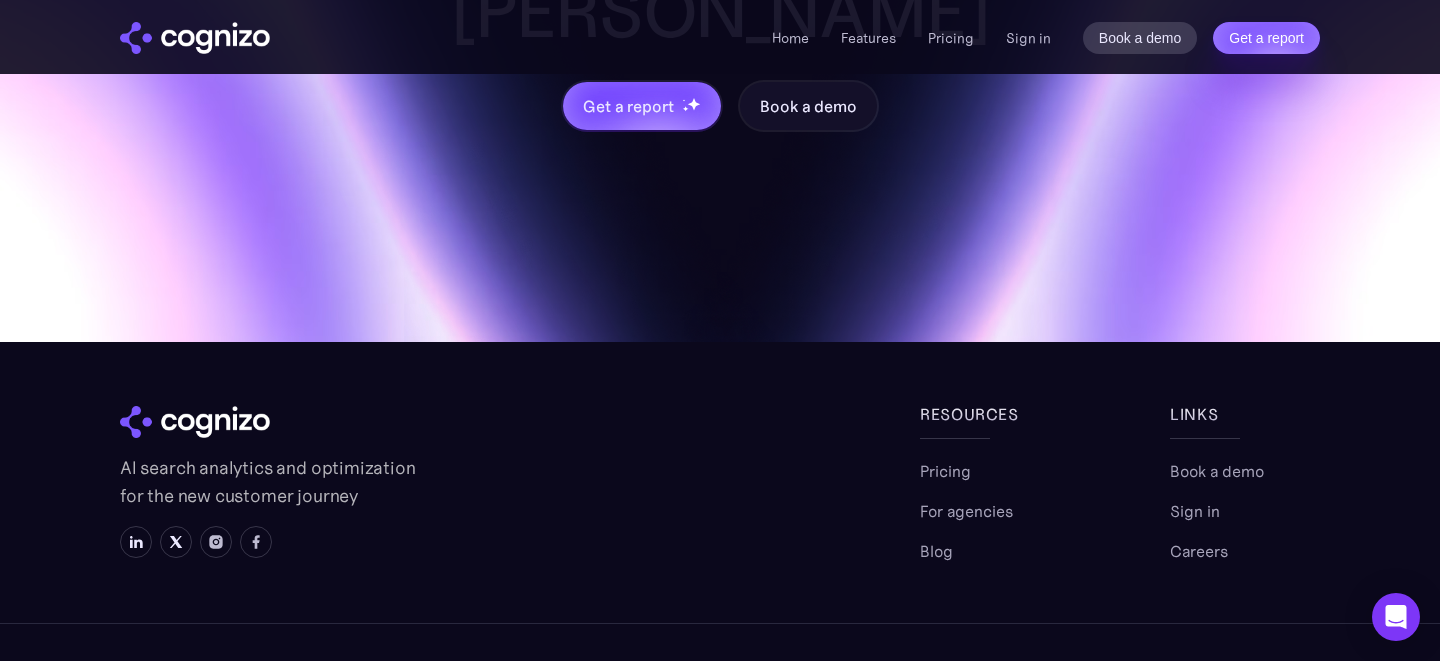 click at bounding box center [195, 38] 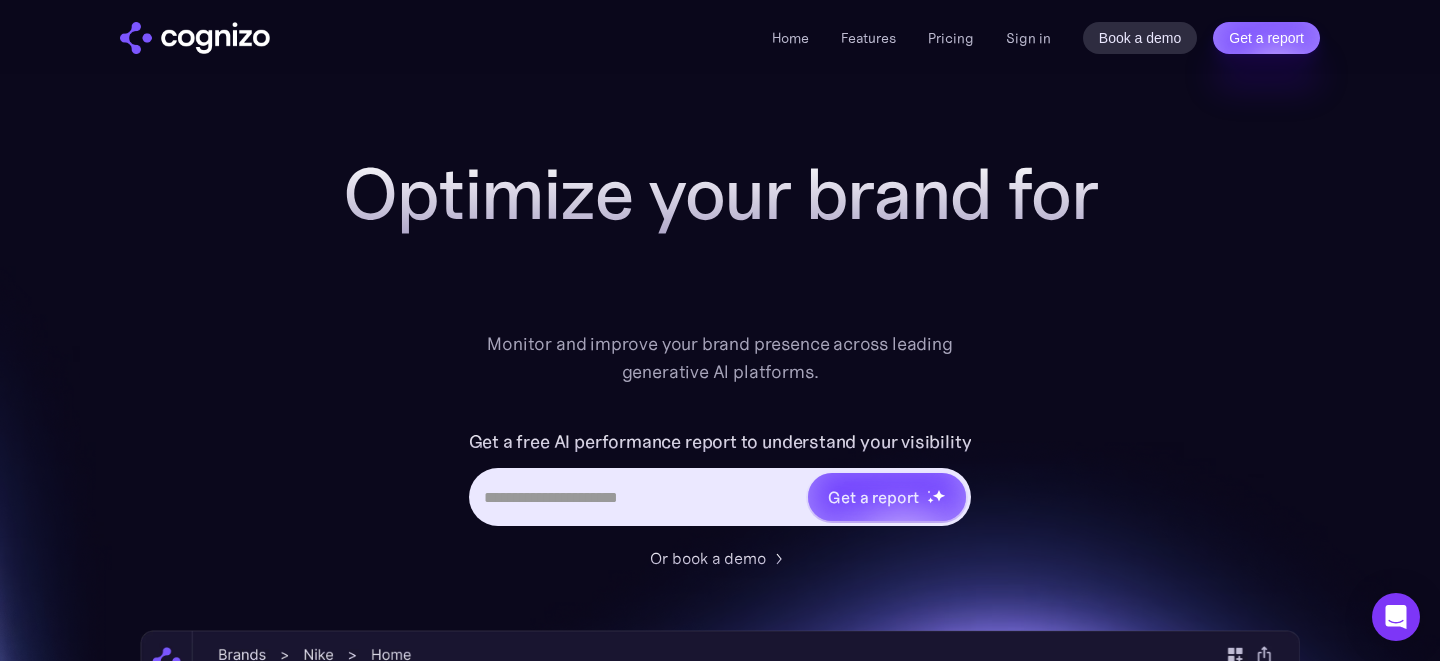 scroll, scrollTop: 0, scrollLeft: 0, axis: both 